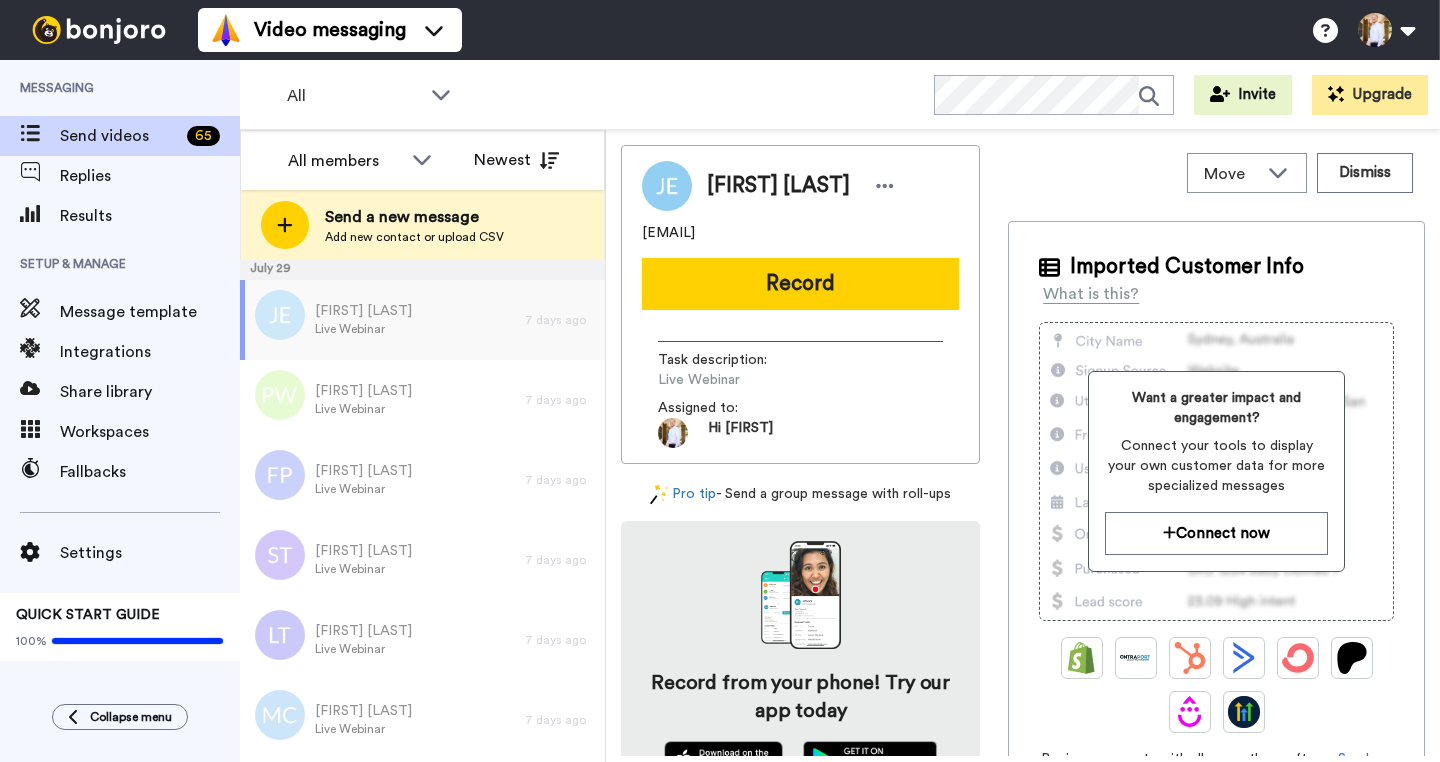 scroll, scrollTop: 0, scrollLeft: 0, axis: both 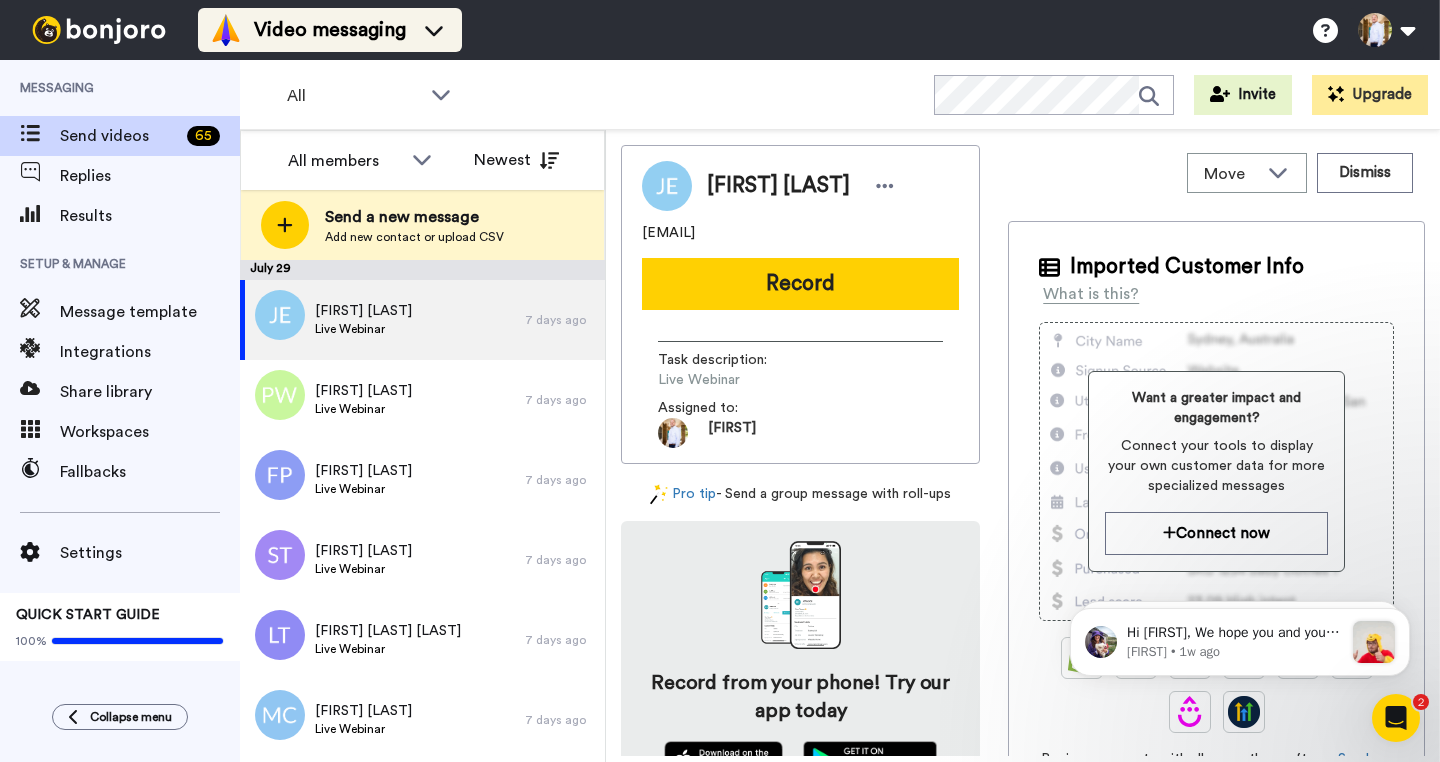 click on "Send a new message" at bounding box center (414, 217) 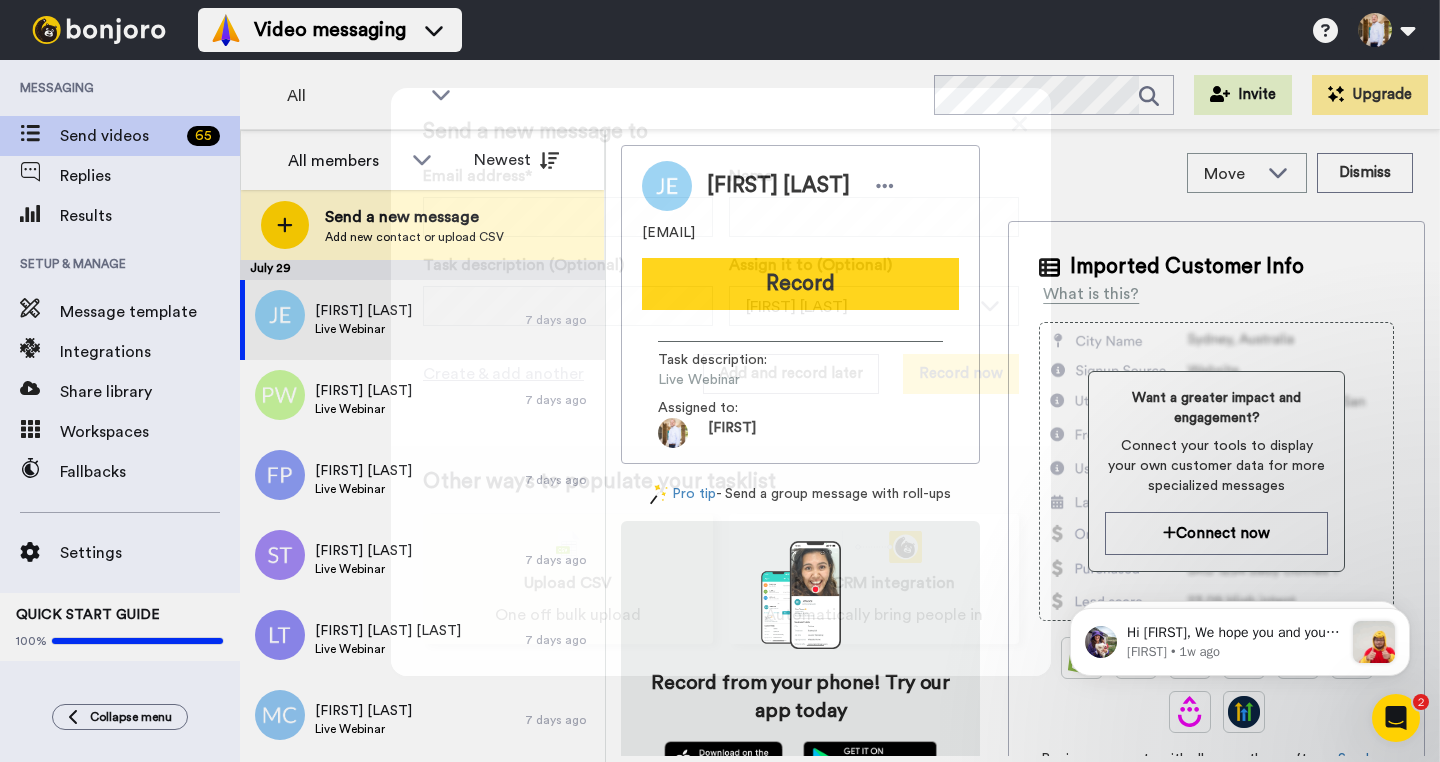 click on "Upload CSV" at bounding box center [568, 583] 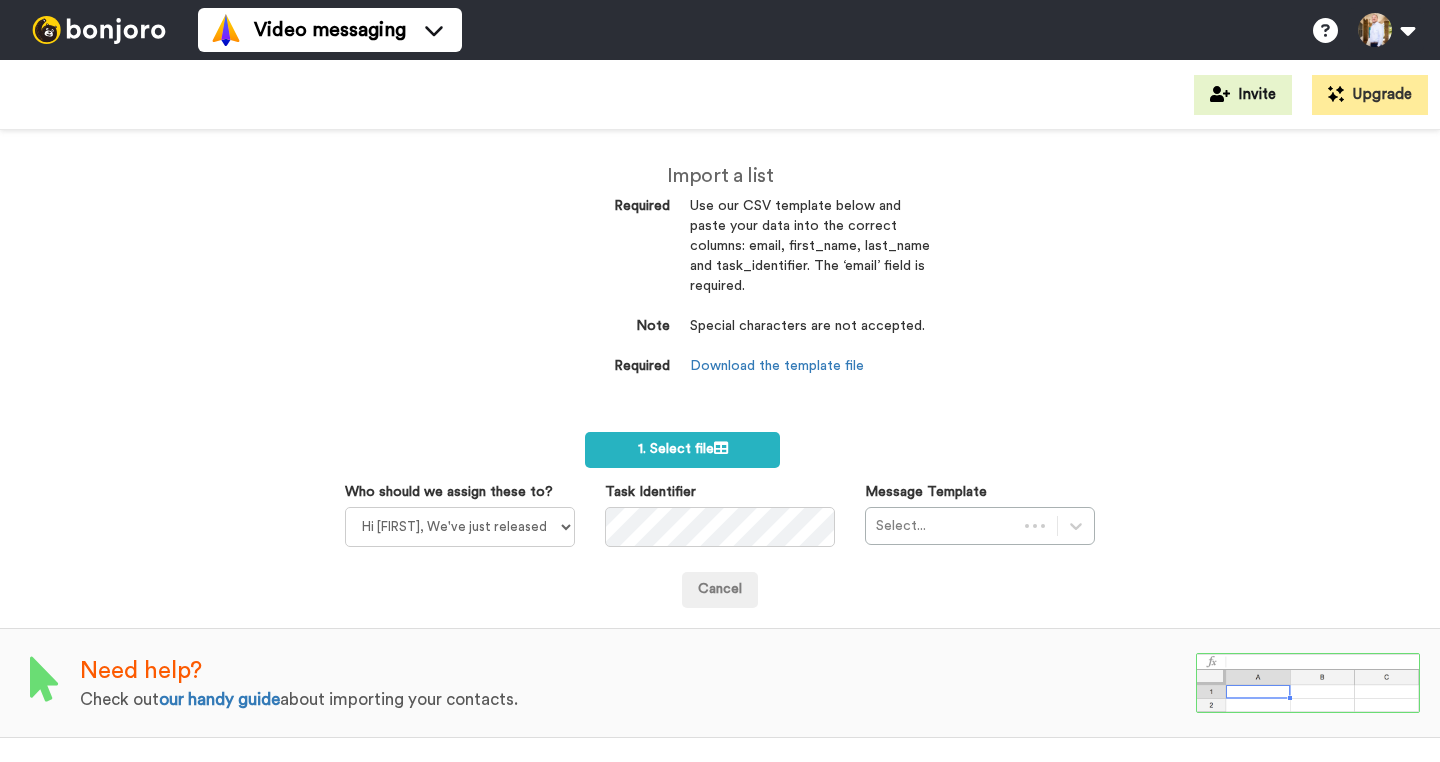 scroll, scrollTop: 0, scrollLeft: 0, axis: both 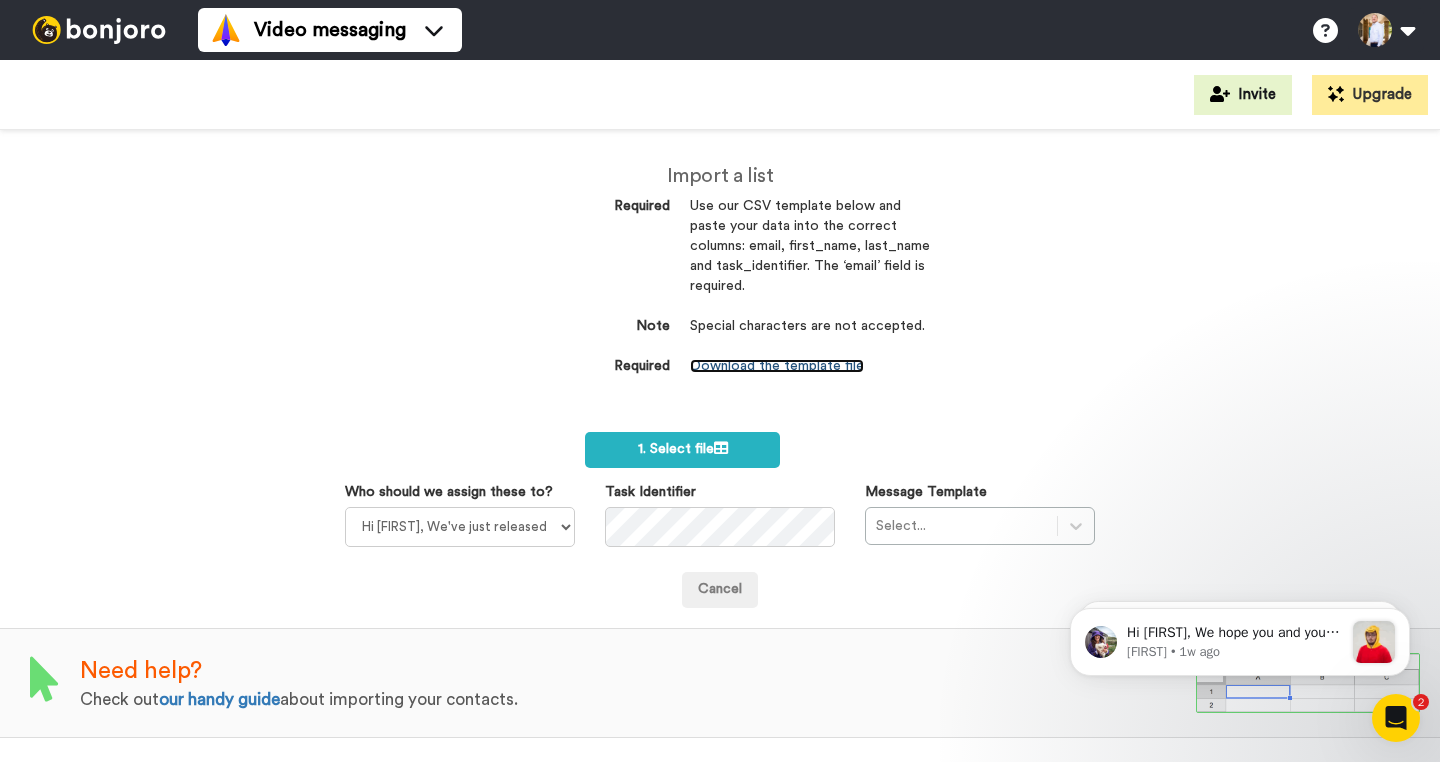 click on "Download the template file" at bounding box center (777, 366) 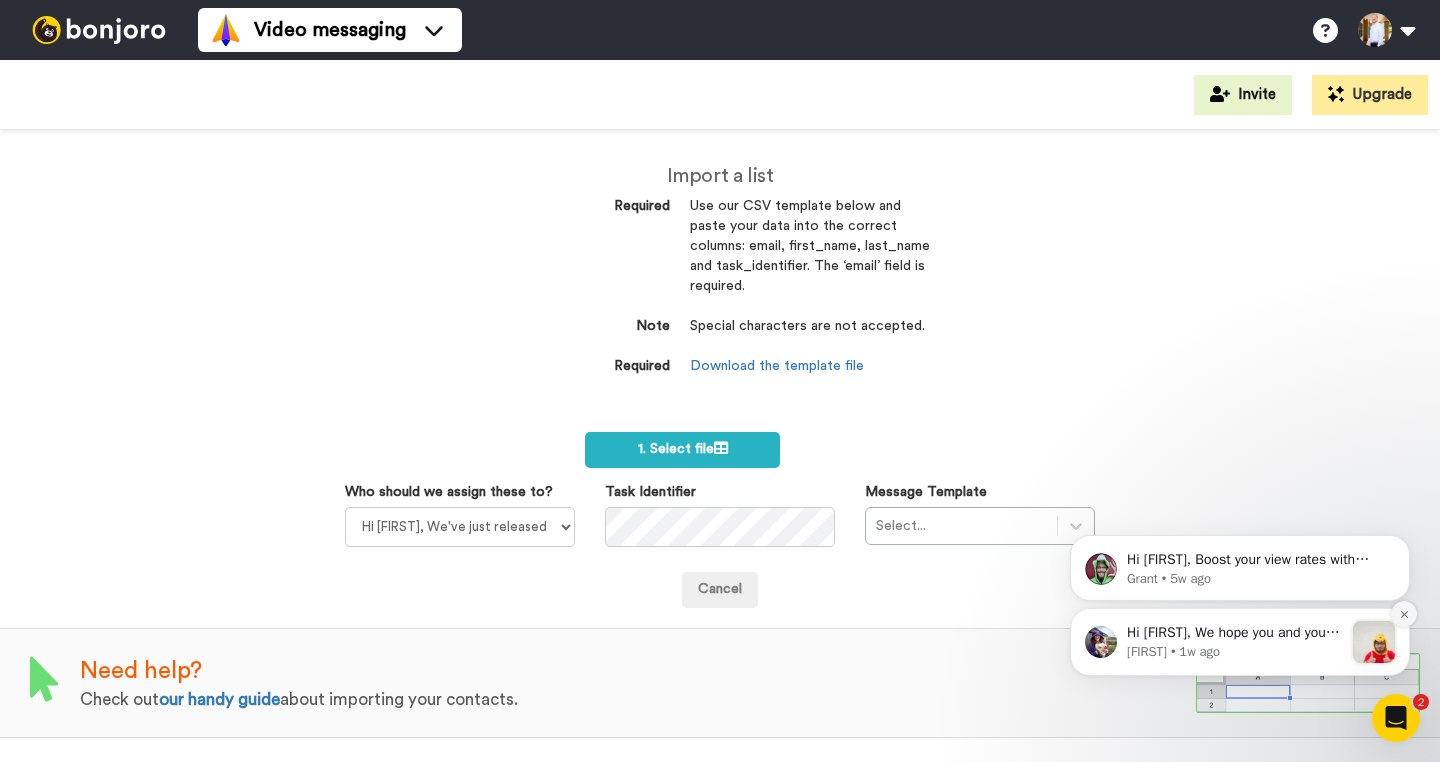 click 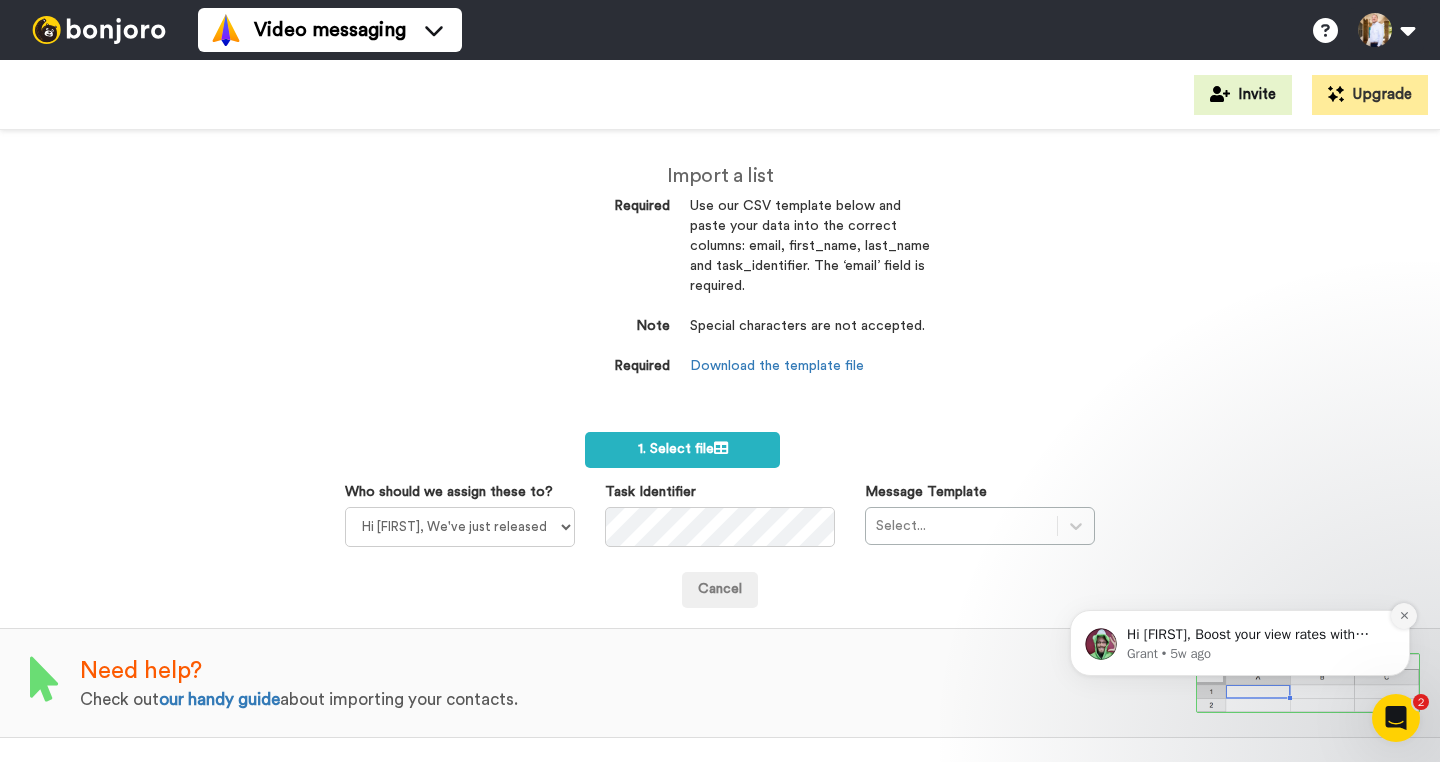 click 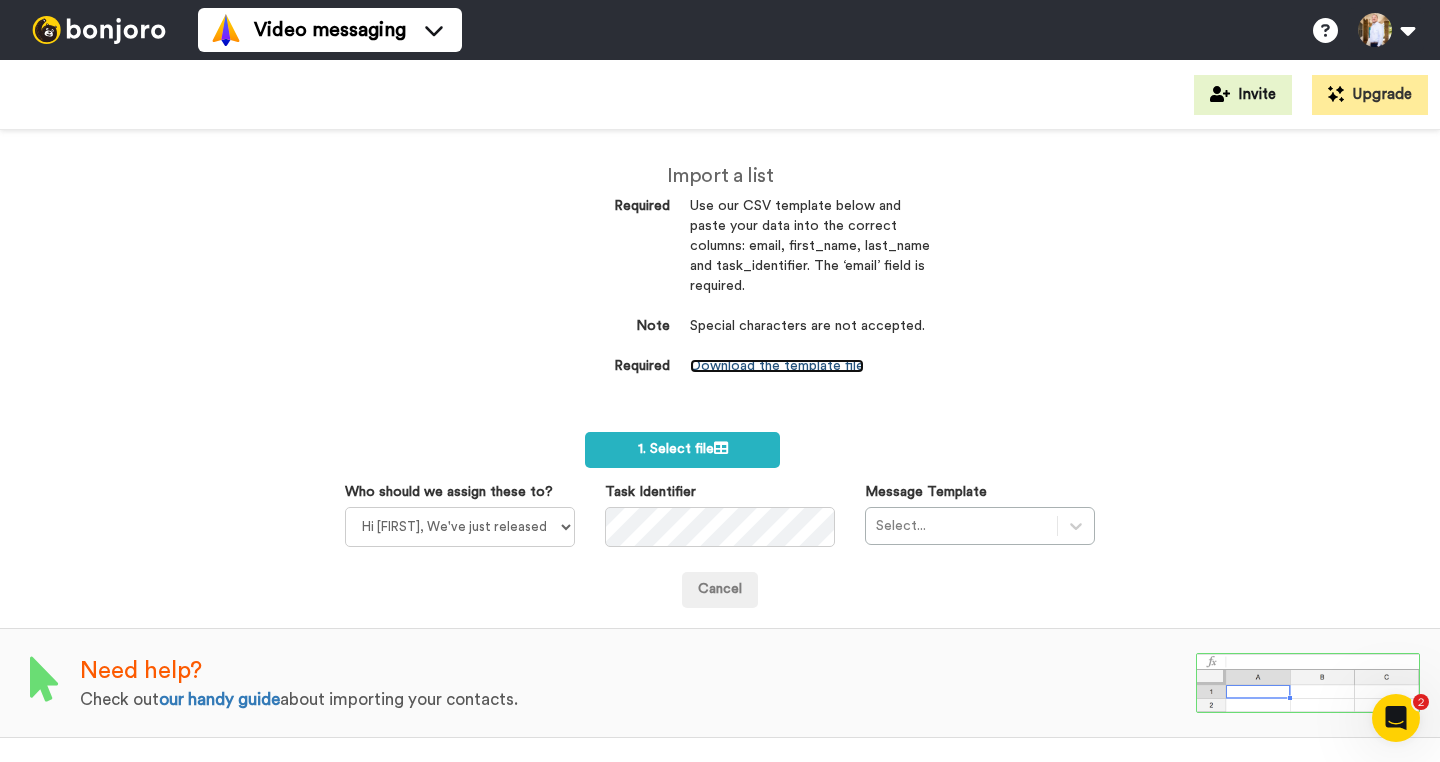 click on "Download the template file" at bounding box center (777, 366) 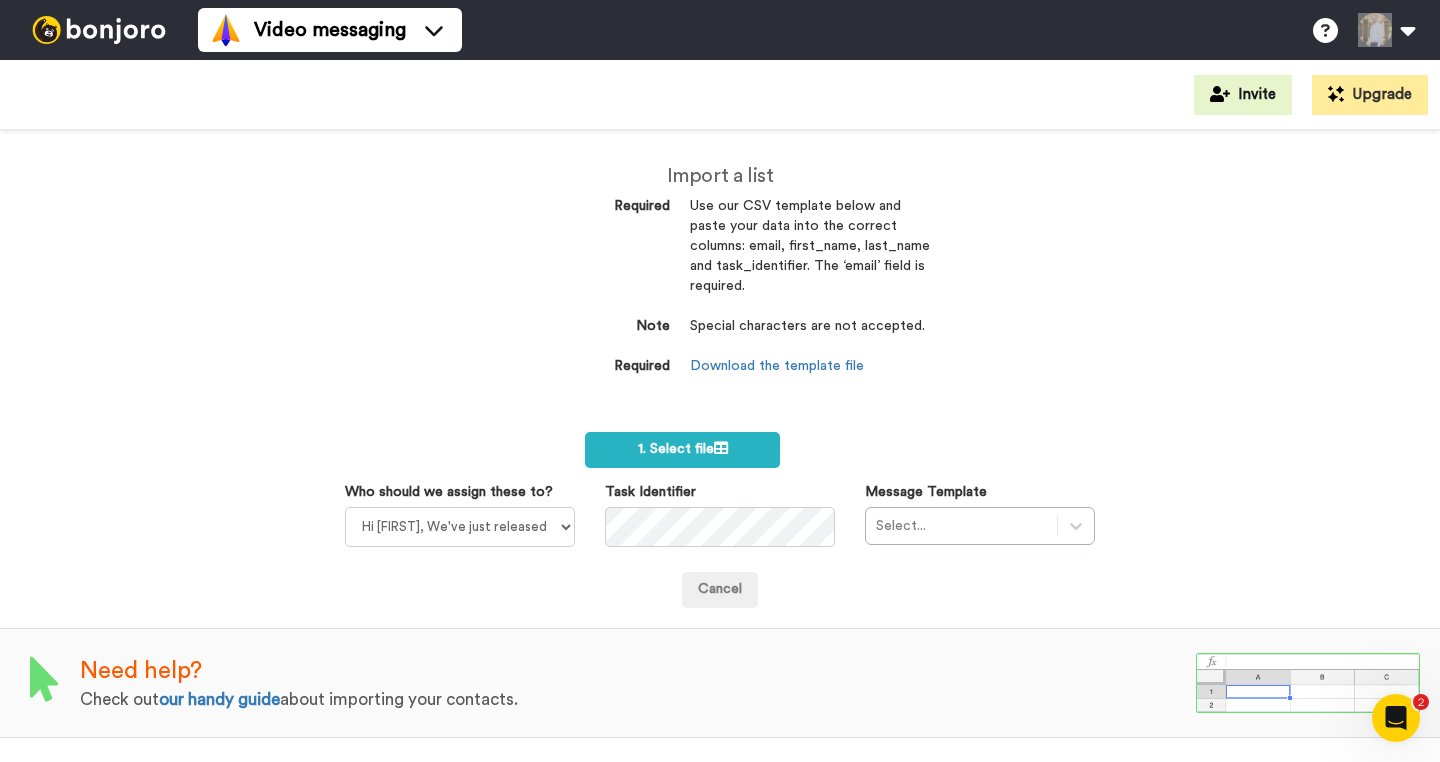 click on "Video messaging   Help docs   Settings" at bounding box center (819, 30) 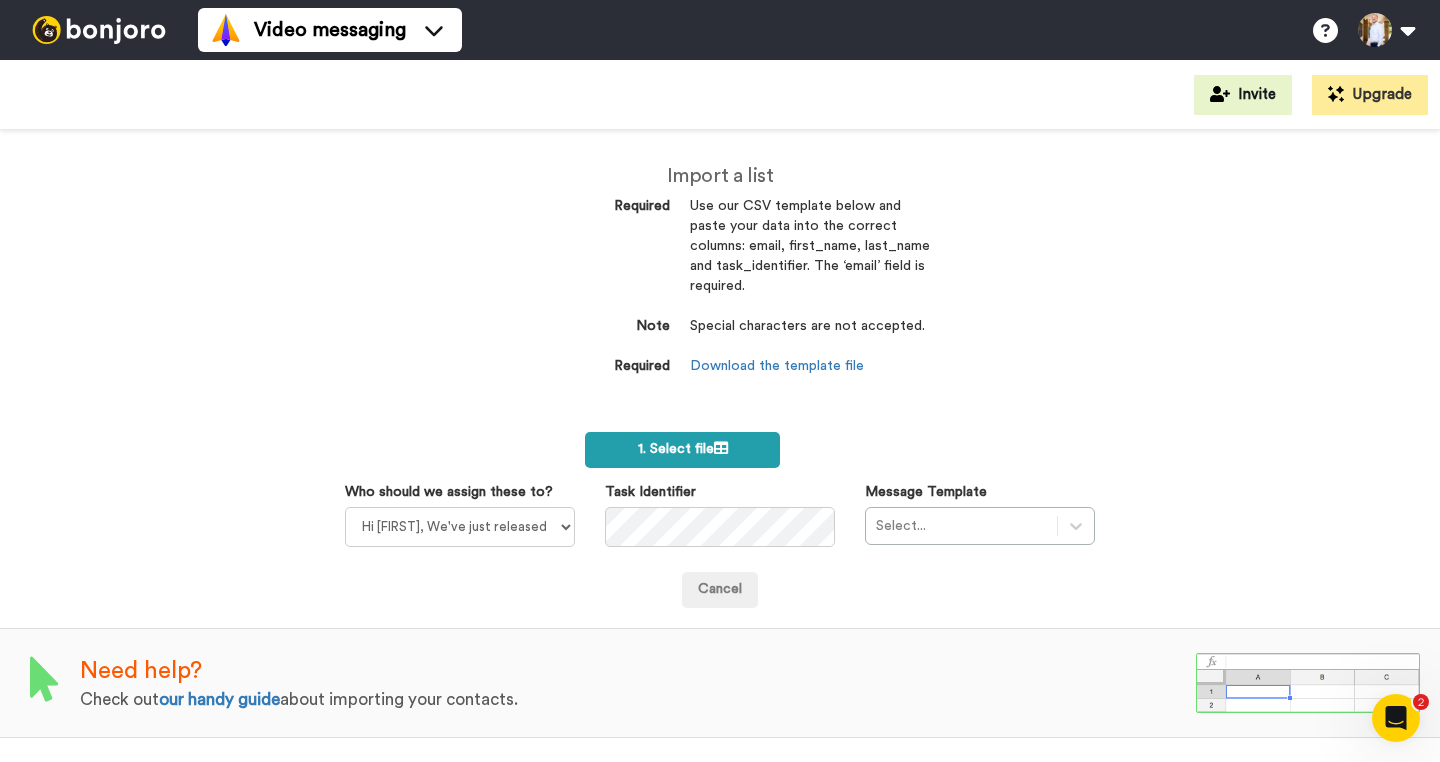 click on "1. Select file" at bounding box center (683, 449) 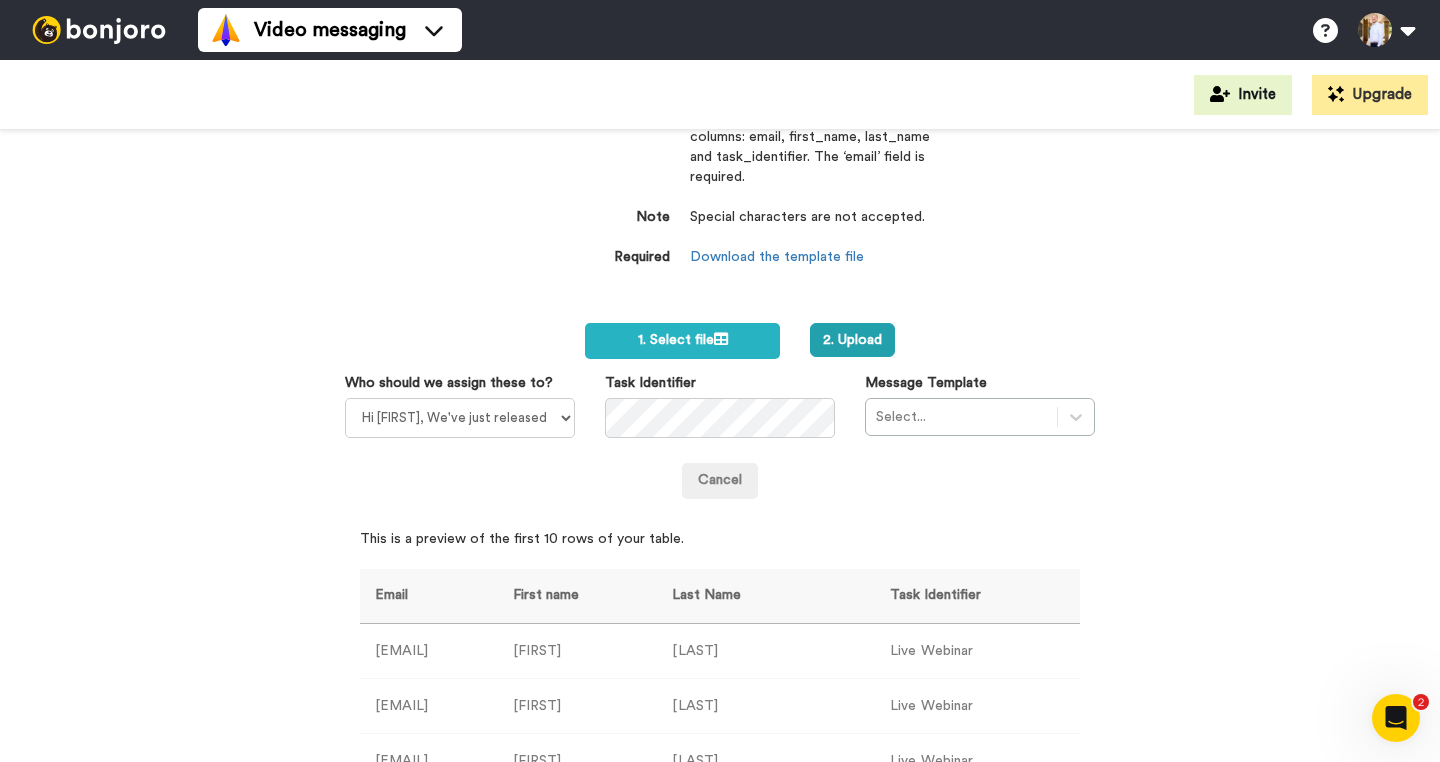scroll, scrollTop: 0, scrollLeft: 0, axis: both 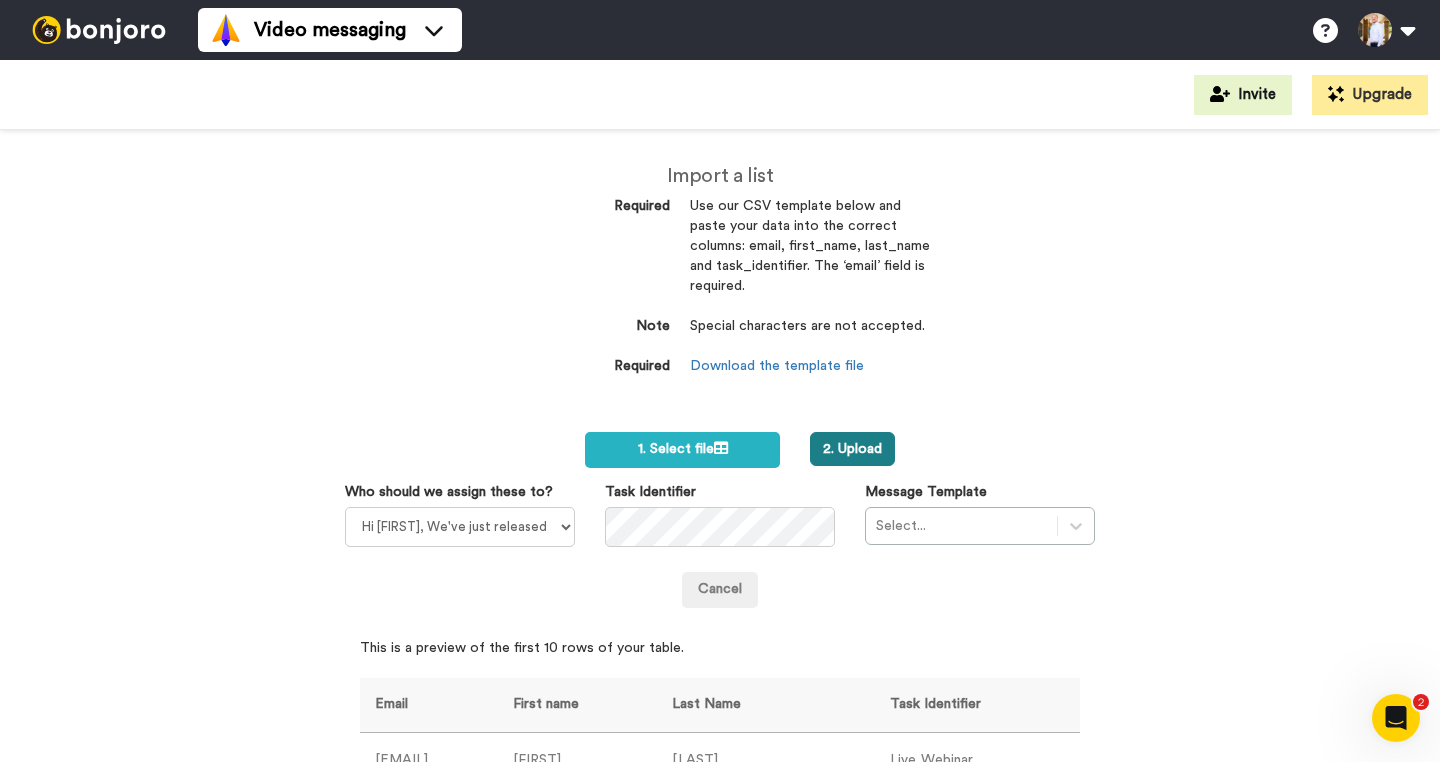 click on "2. Upload" at bounding box center (852, 449) 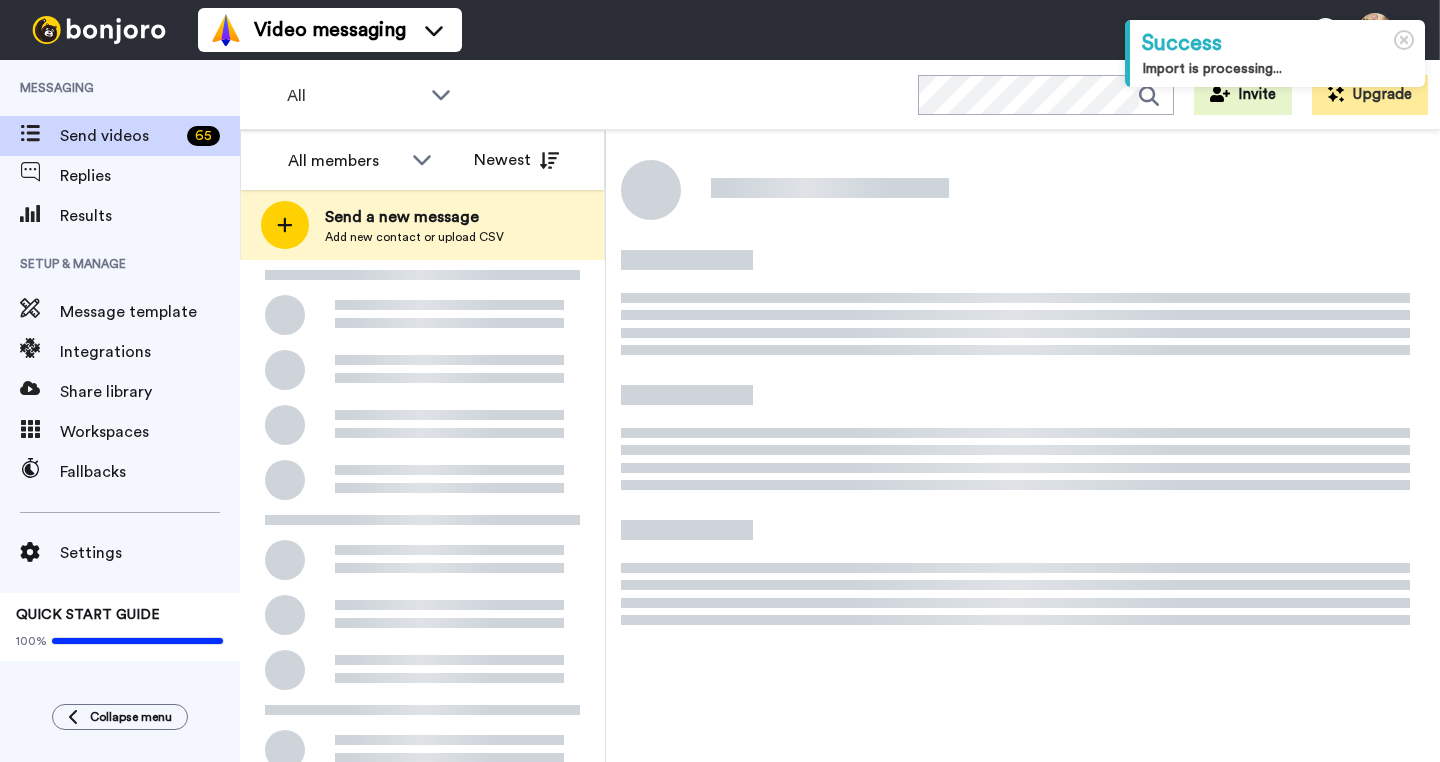 scroll, scrollTop: 0, scrollLeft: 0, axis: both 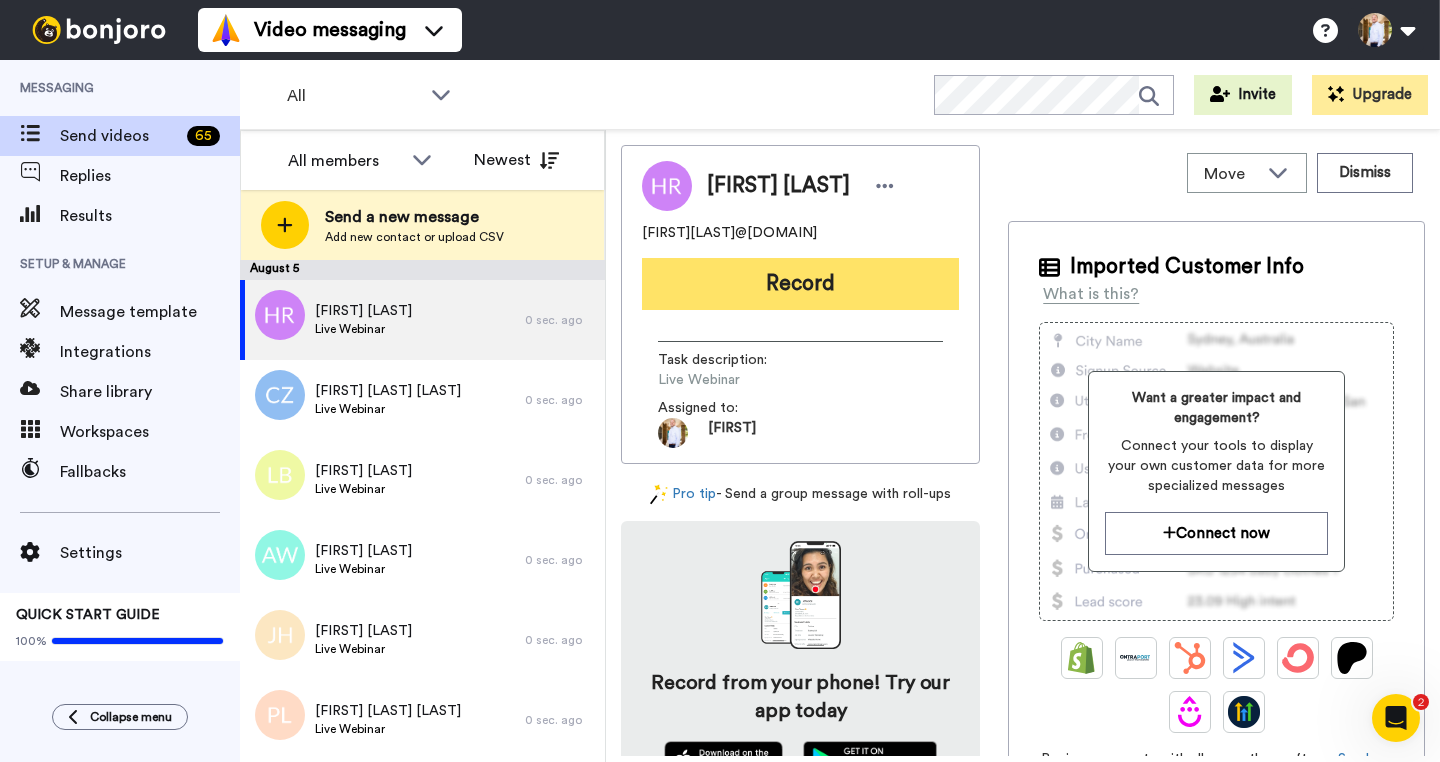 click on "Record" at bounding box center (800, 284) 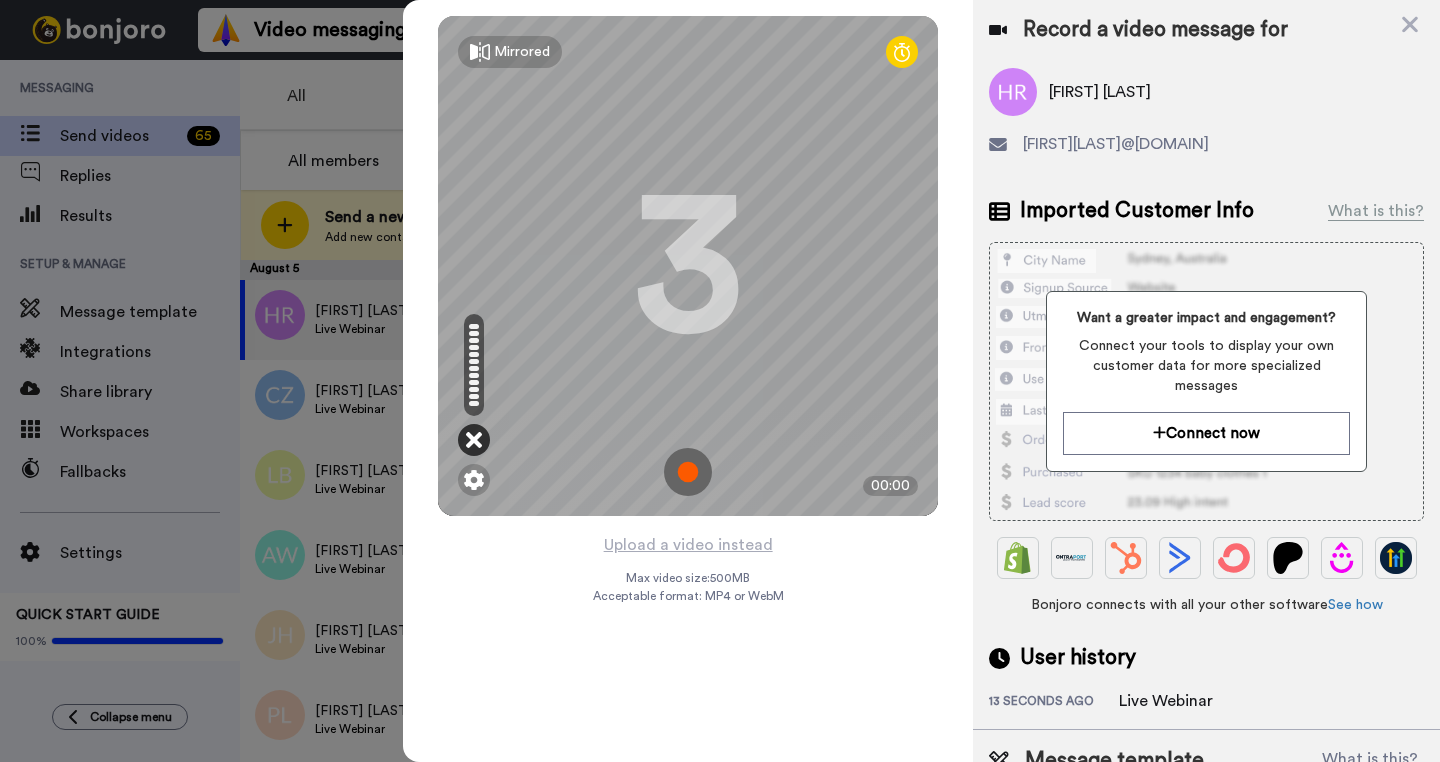 click at bounding box center (474, 440) 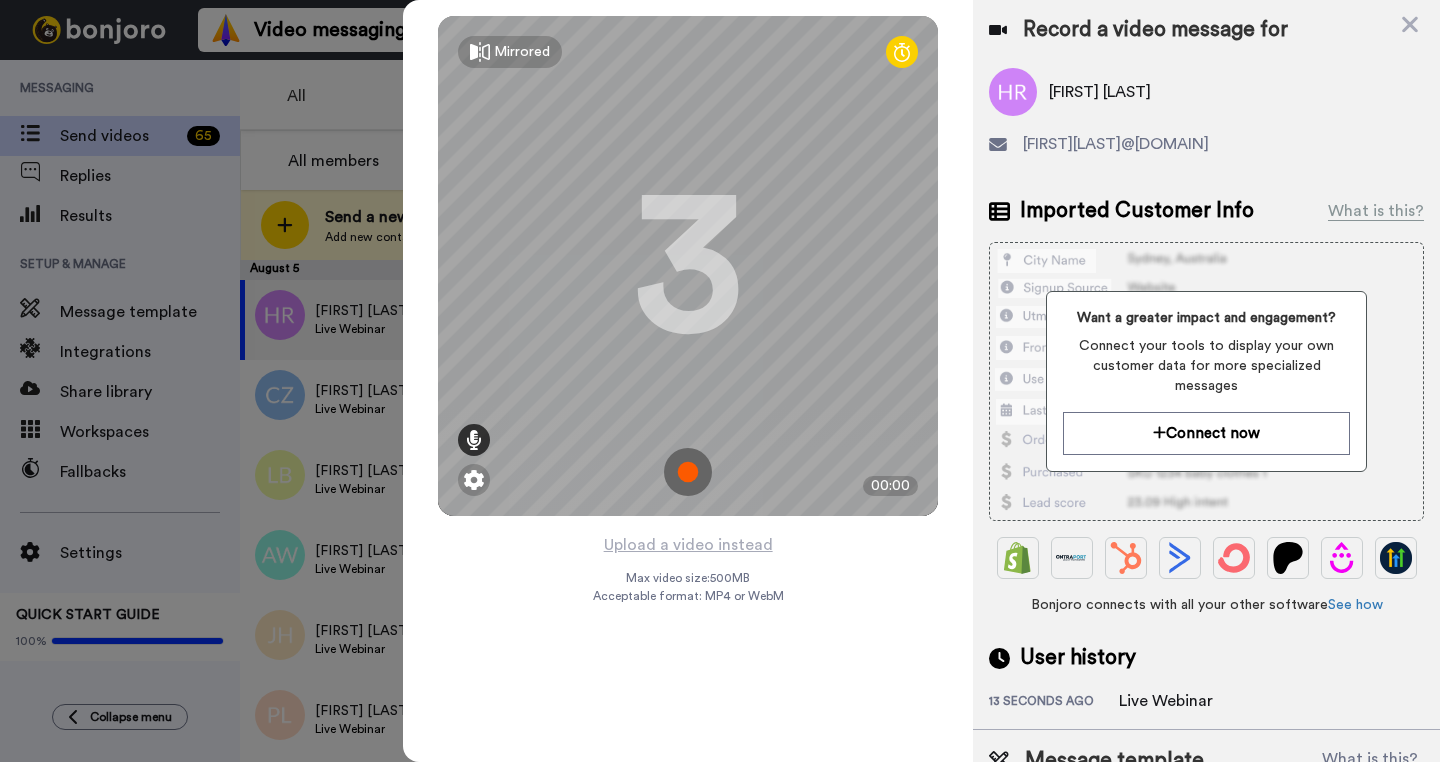 click at bounding box center [474, 440] 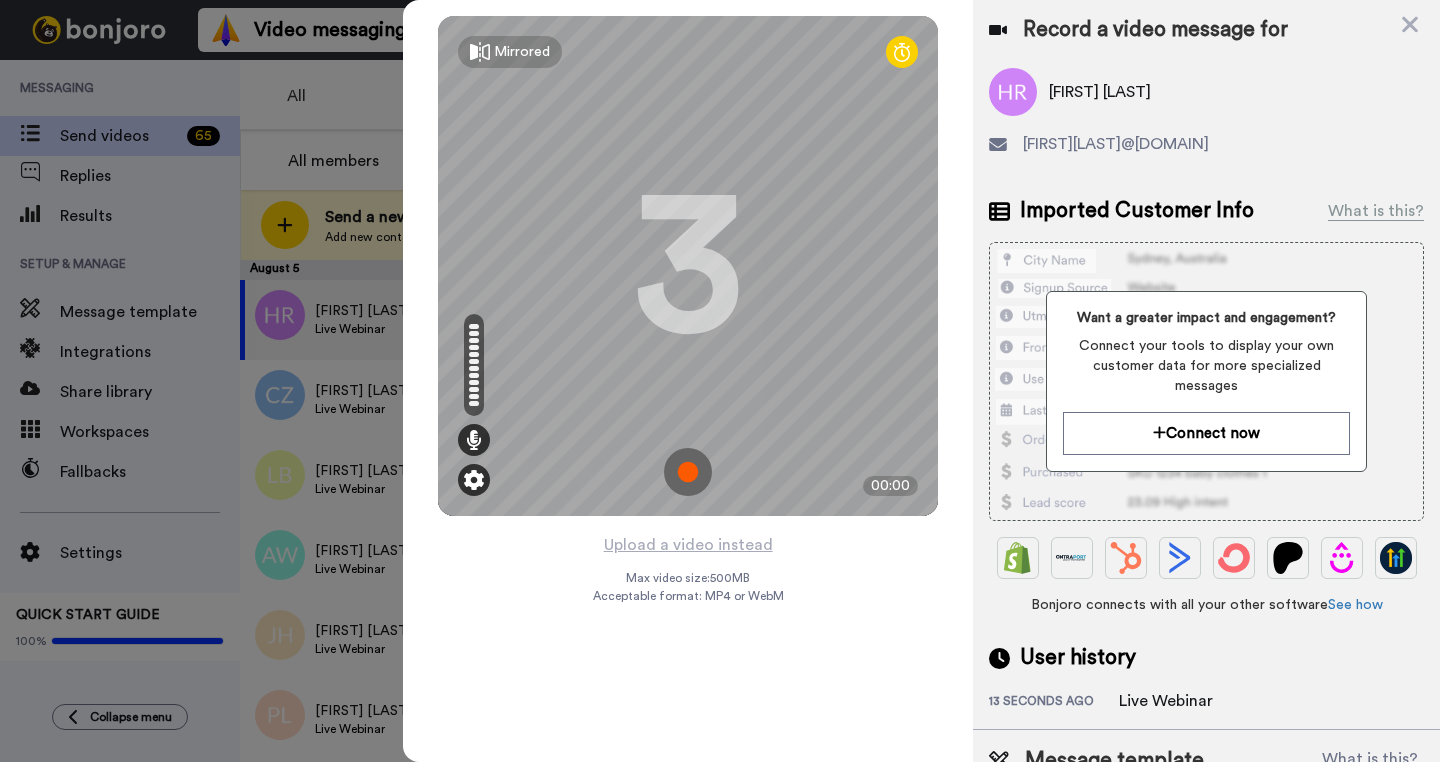 click at bounding box center (474, 480) 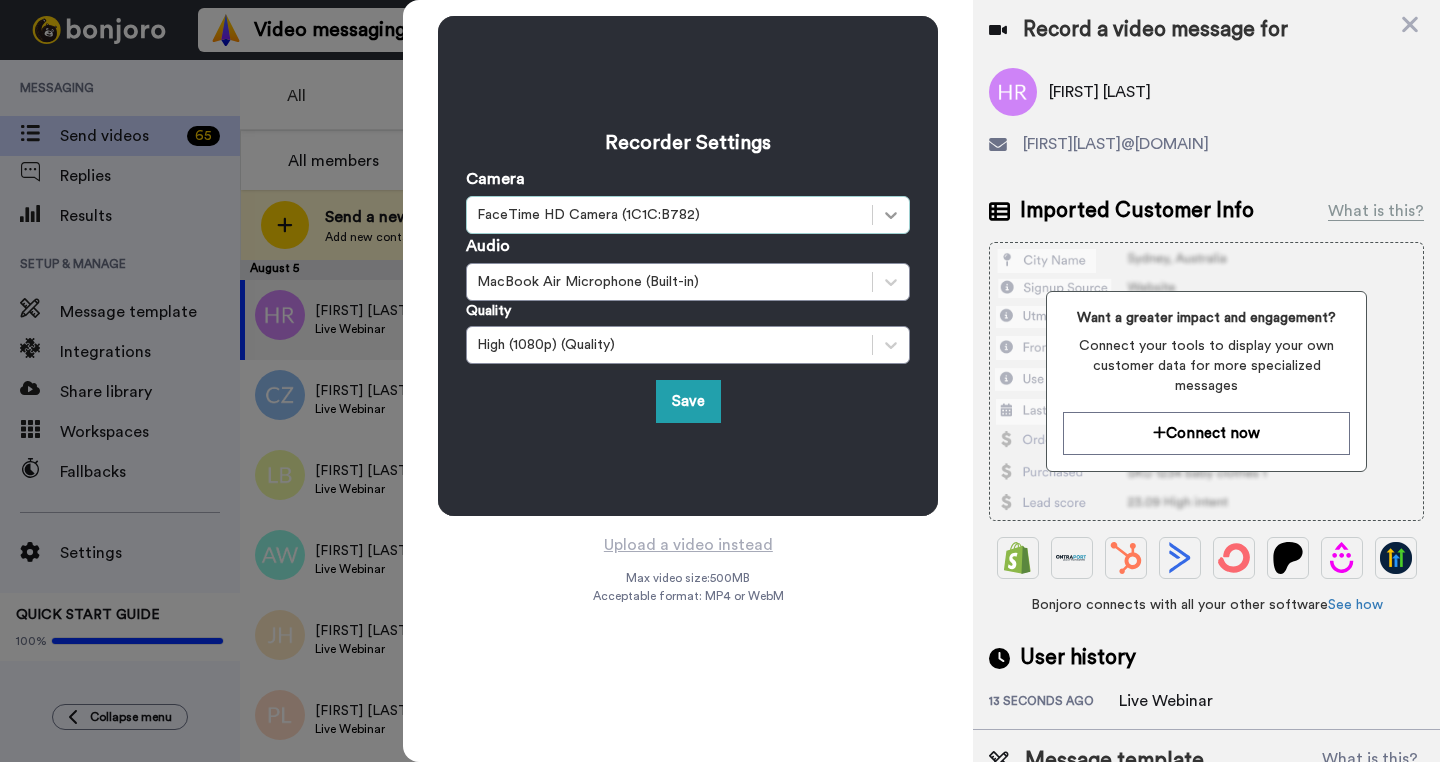click 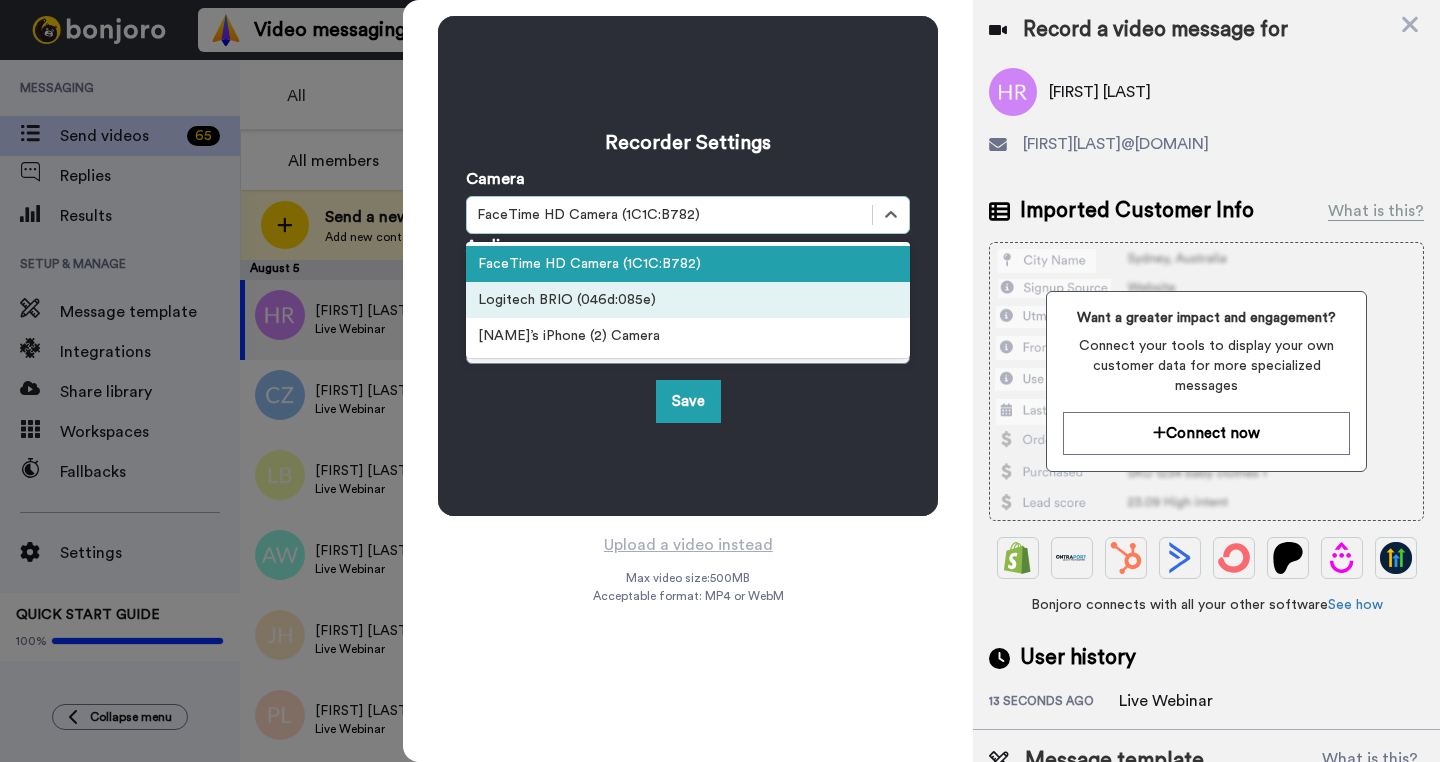 click on "Logitech BRIO (046d:085e)" at bounding box center (688, 300) 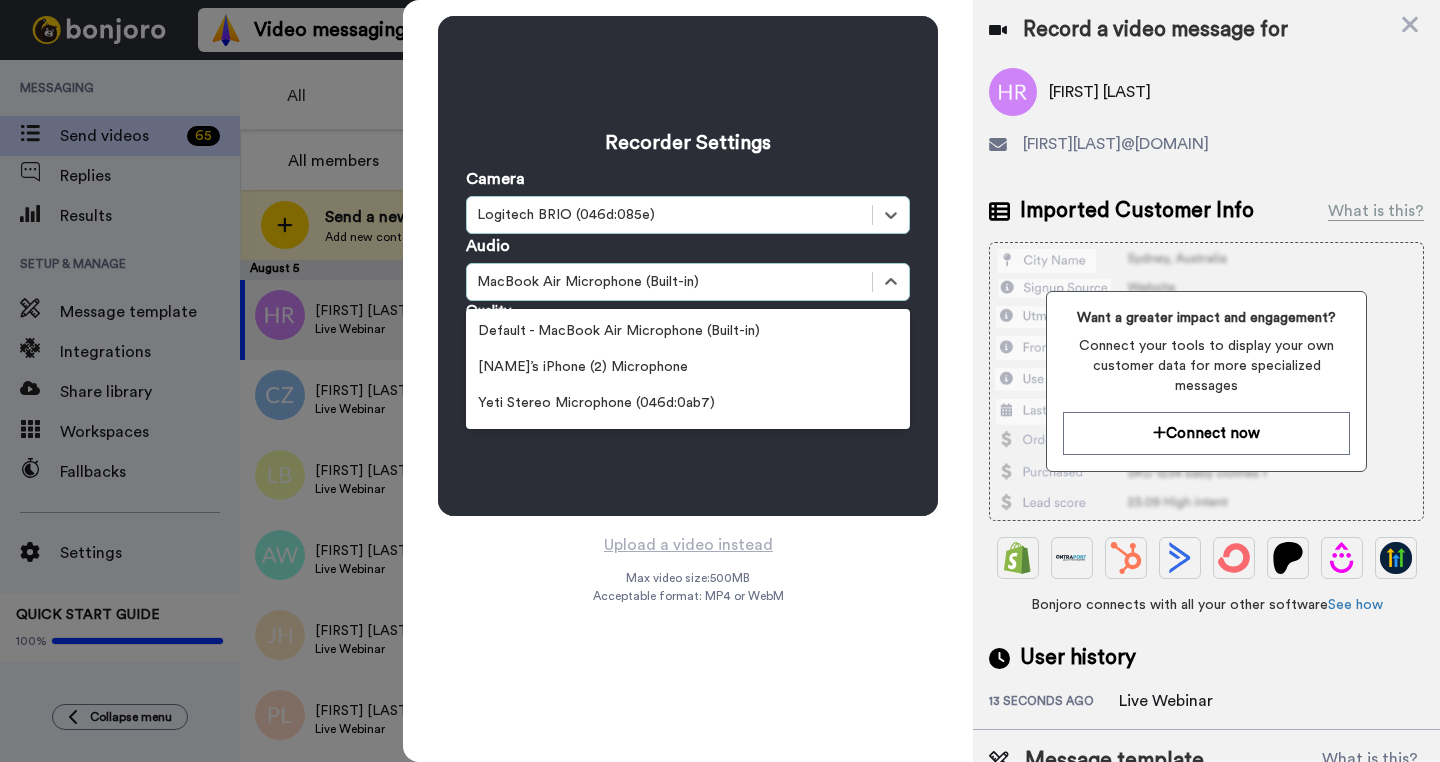 scroll, scrollTop: 76, scrollLeft: 0, axis: vertical 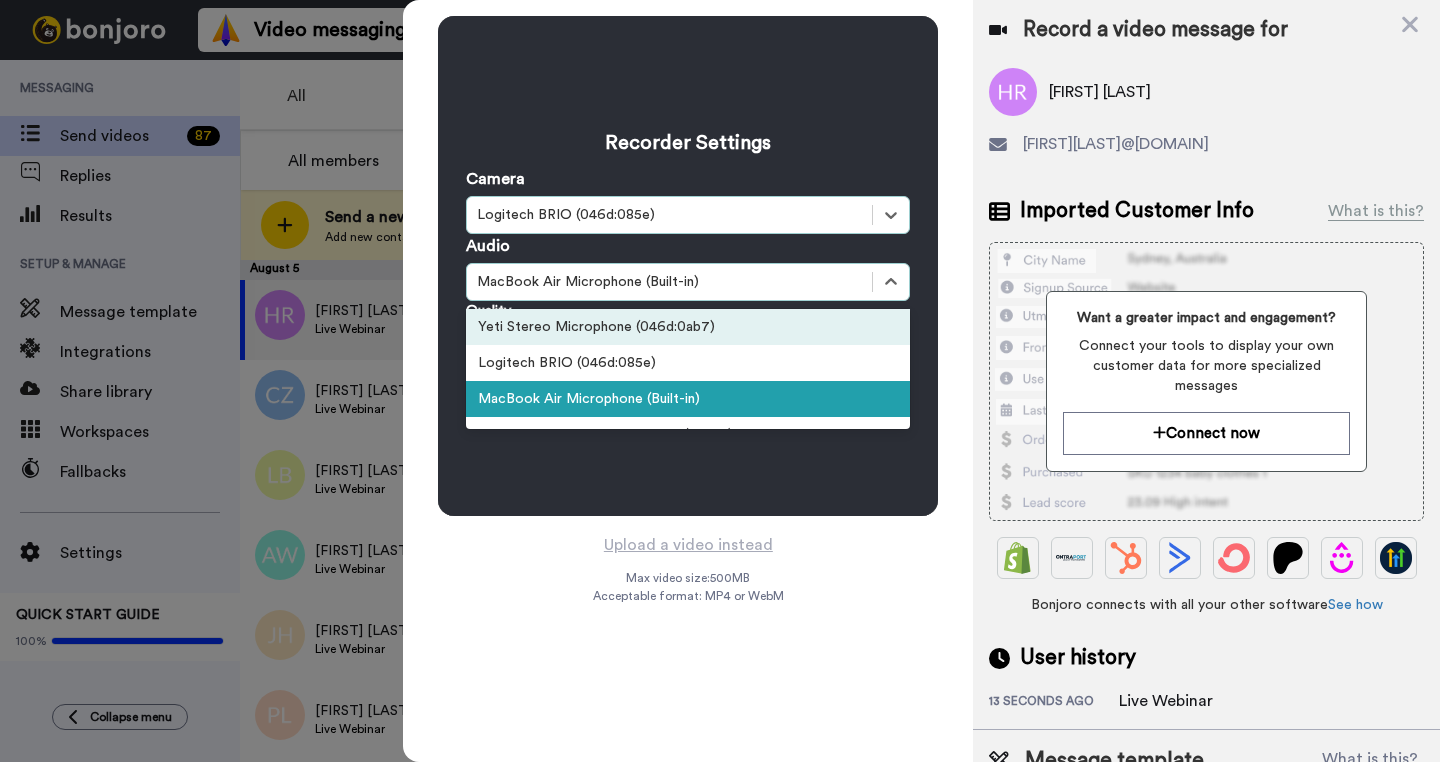 click on "Yeti Stereo Microphone (046d:0ab7)" at bounding box center (688, 327) 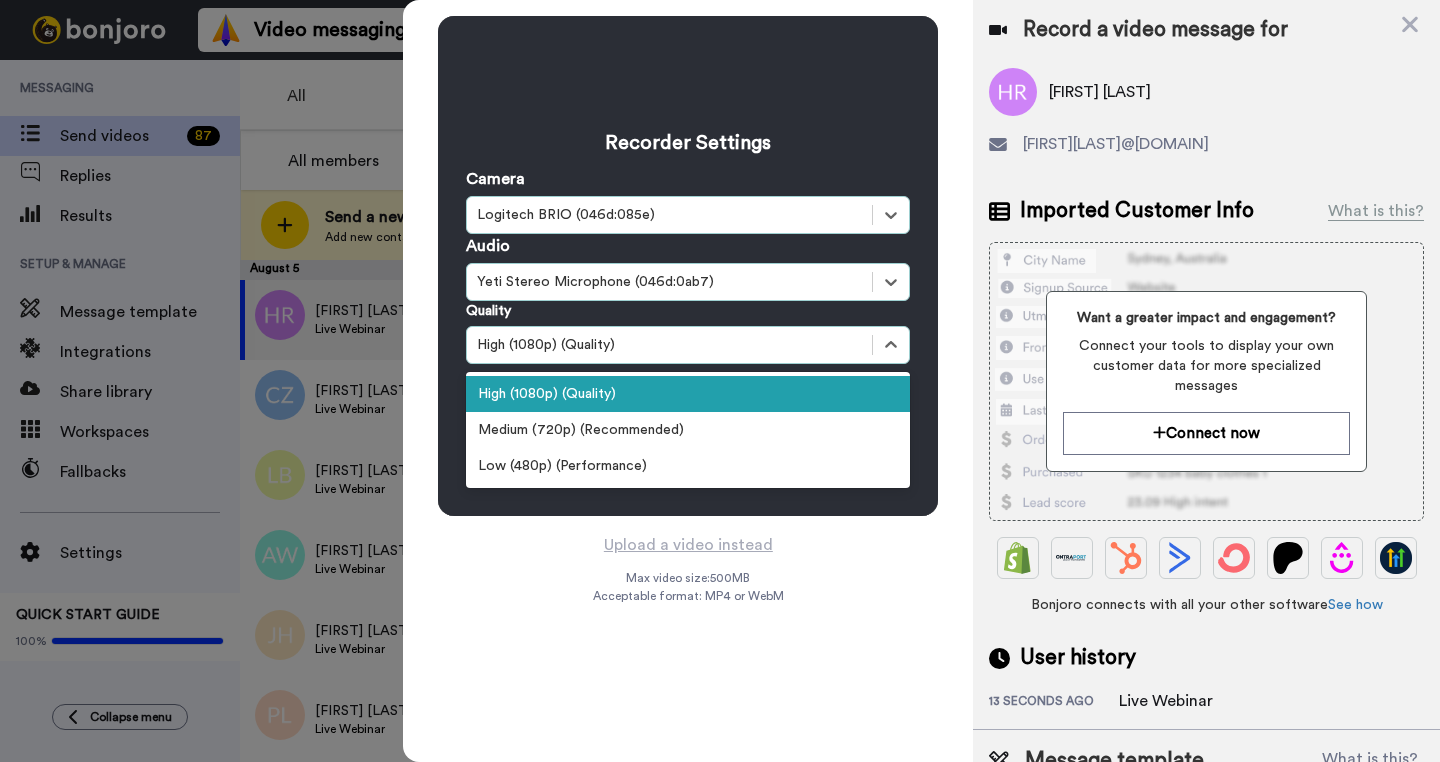 click on "High (1080p) (Quality)" at bounding box center (688, 394) 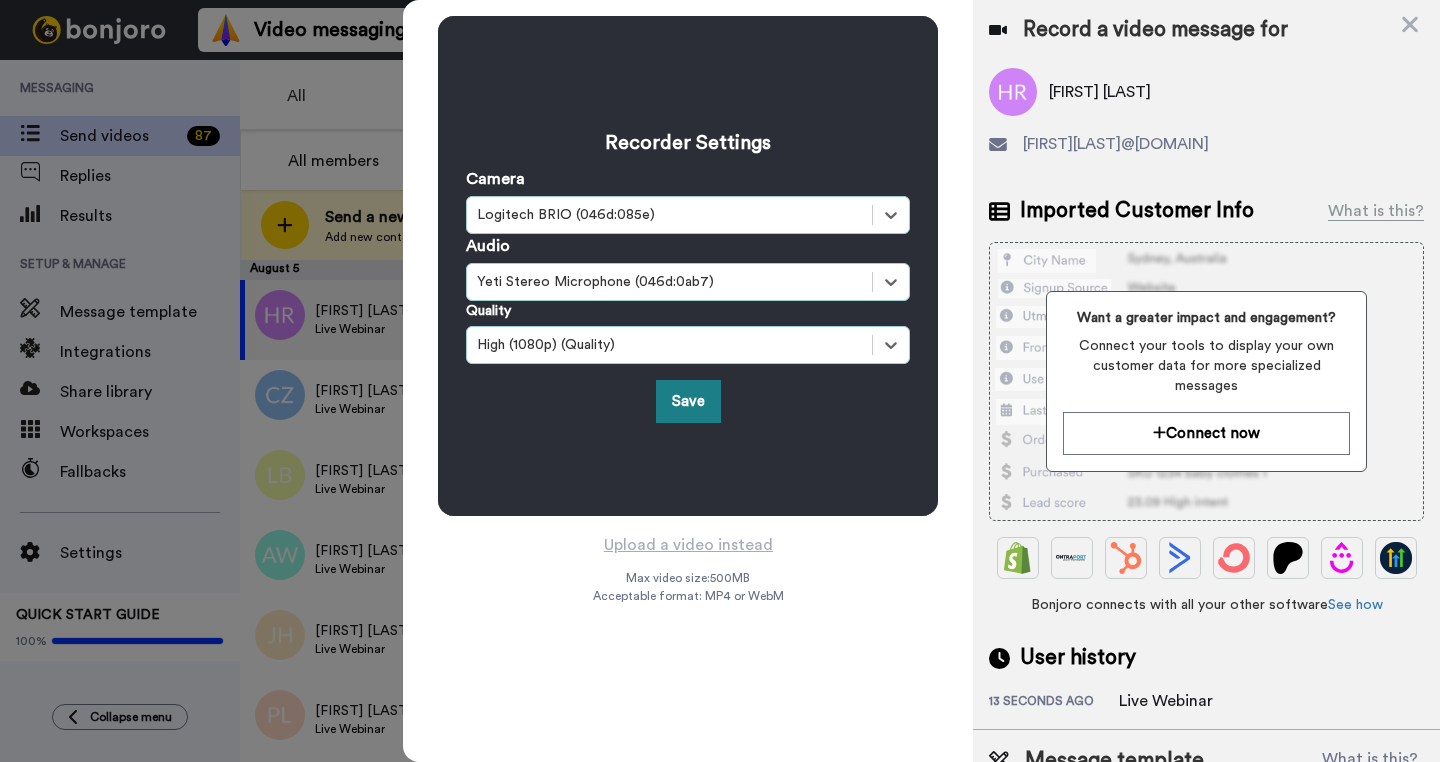 click on "Save" at bounding box center [688, 401] 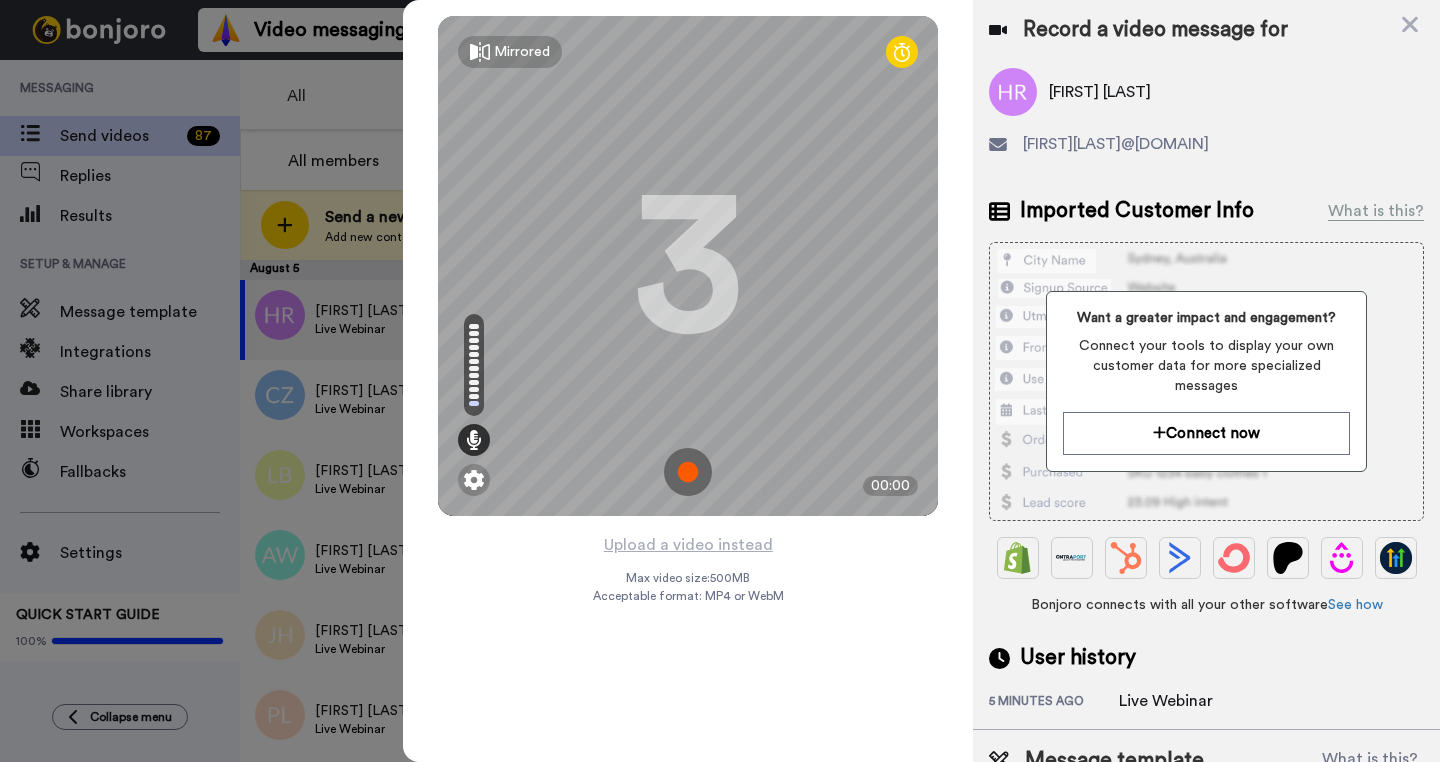 click at bounding box center (688, 472) 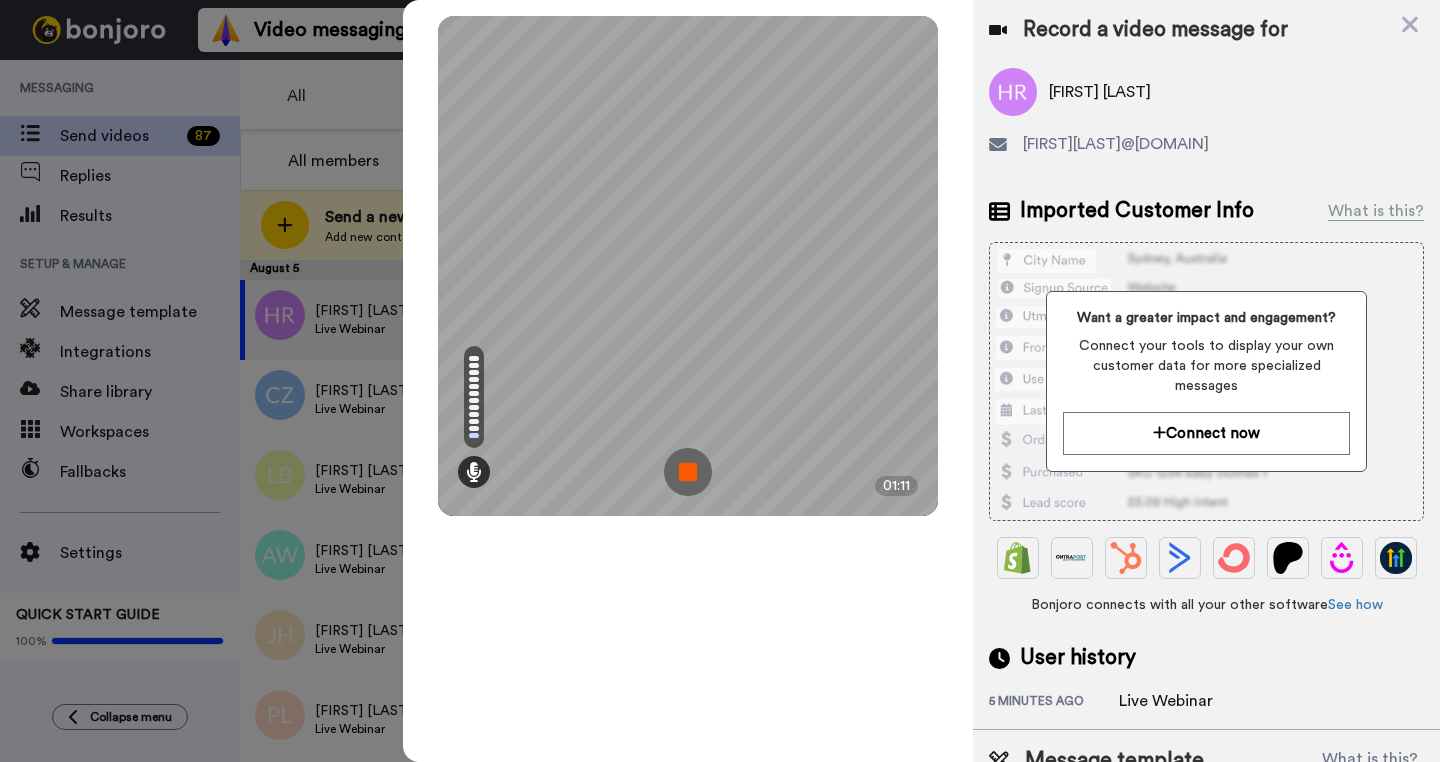click at bounding box center (688, 472) 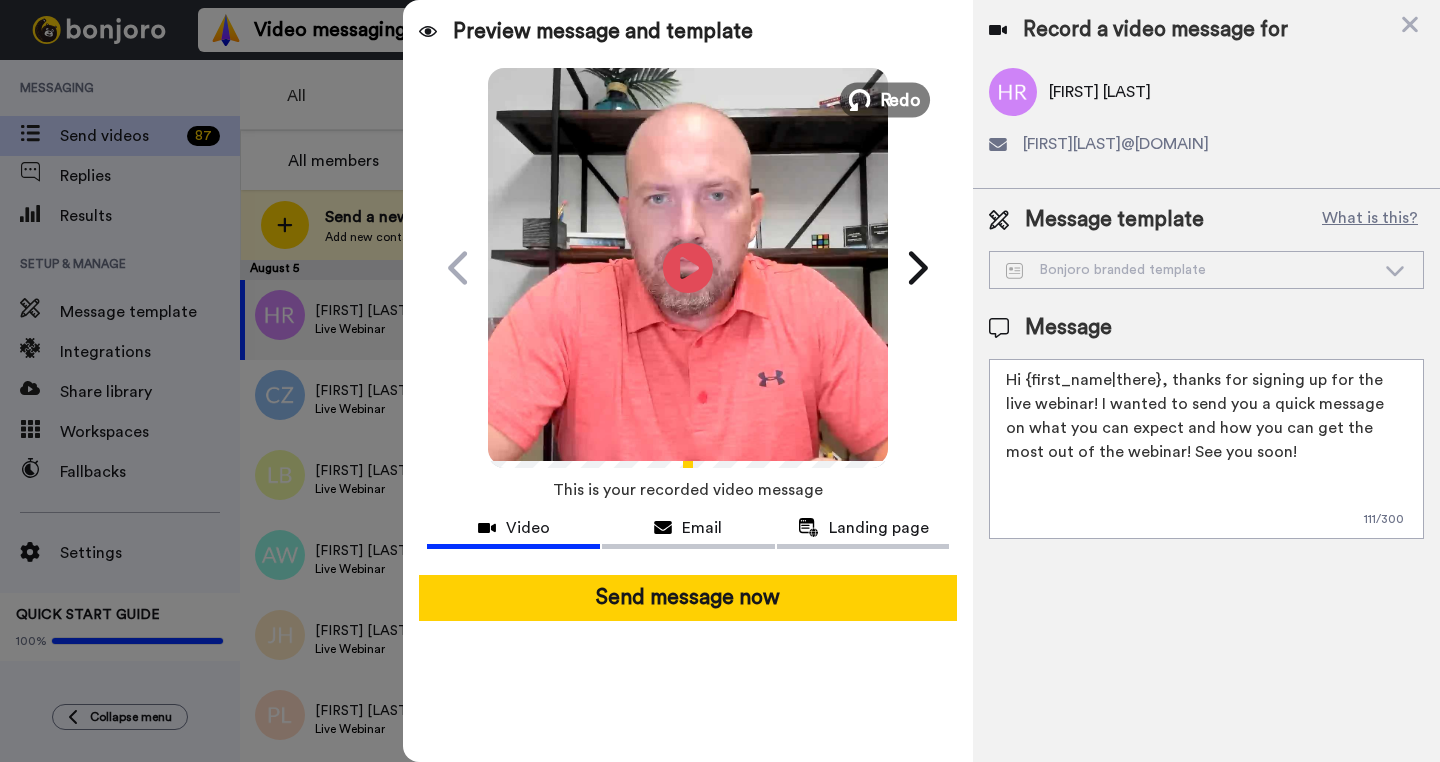 click on "Redo" at bounding box center (885, 99) 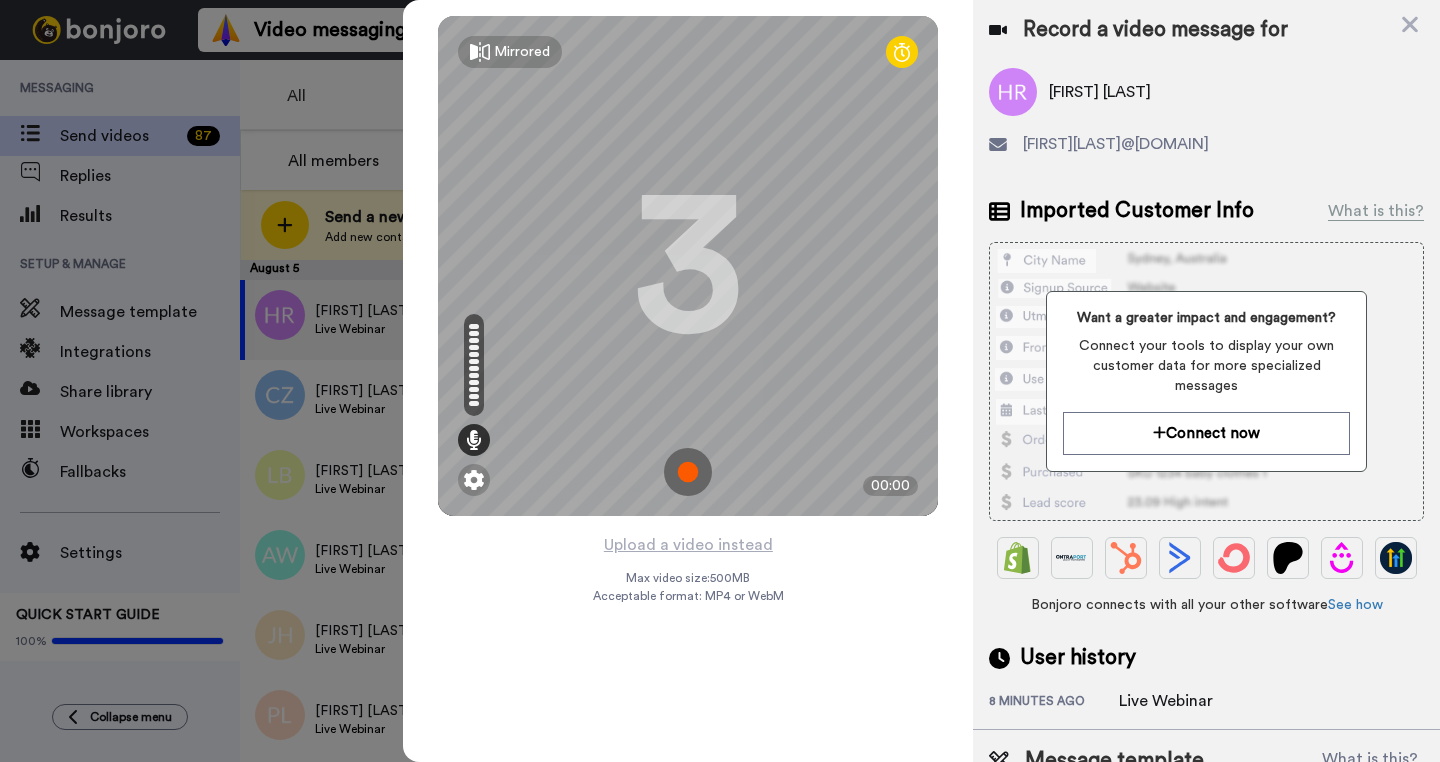click at bounding box center [688, 472] 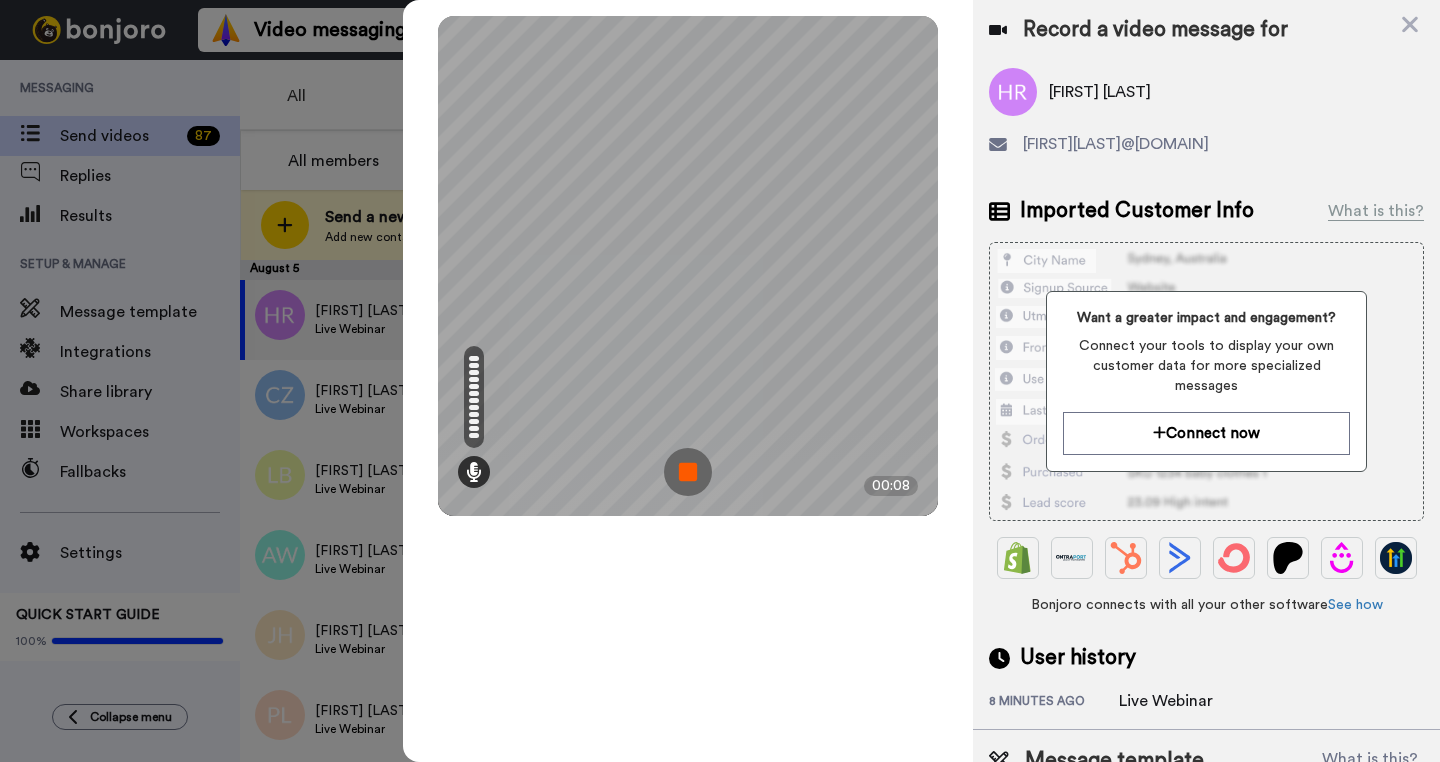 click at bounding box center [688, 472] 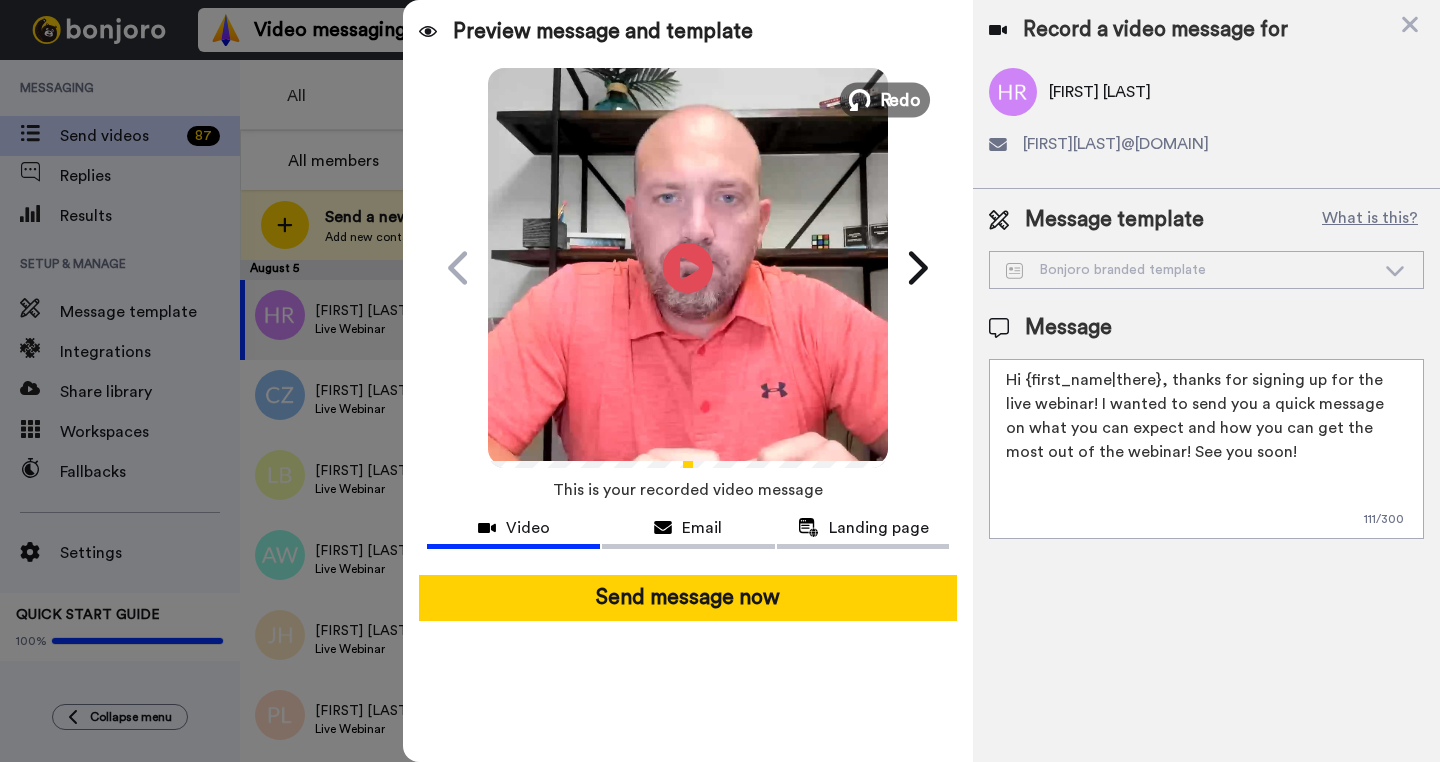 click on "Redo" at bounding box center (901, 99) 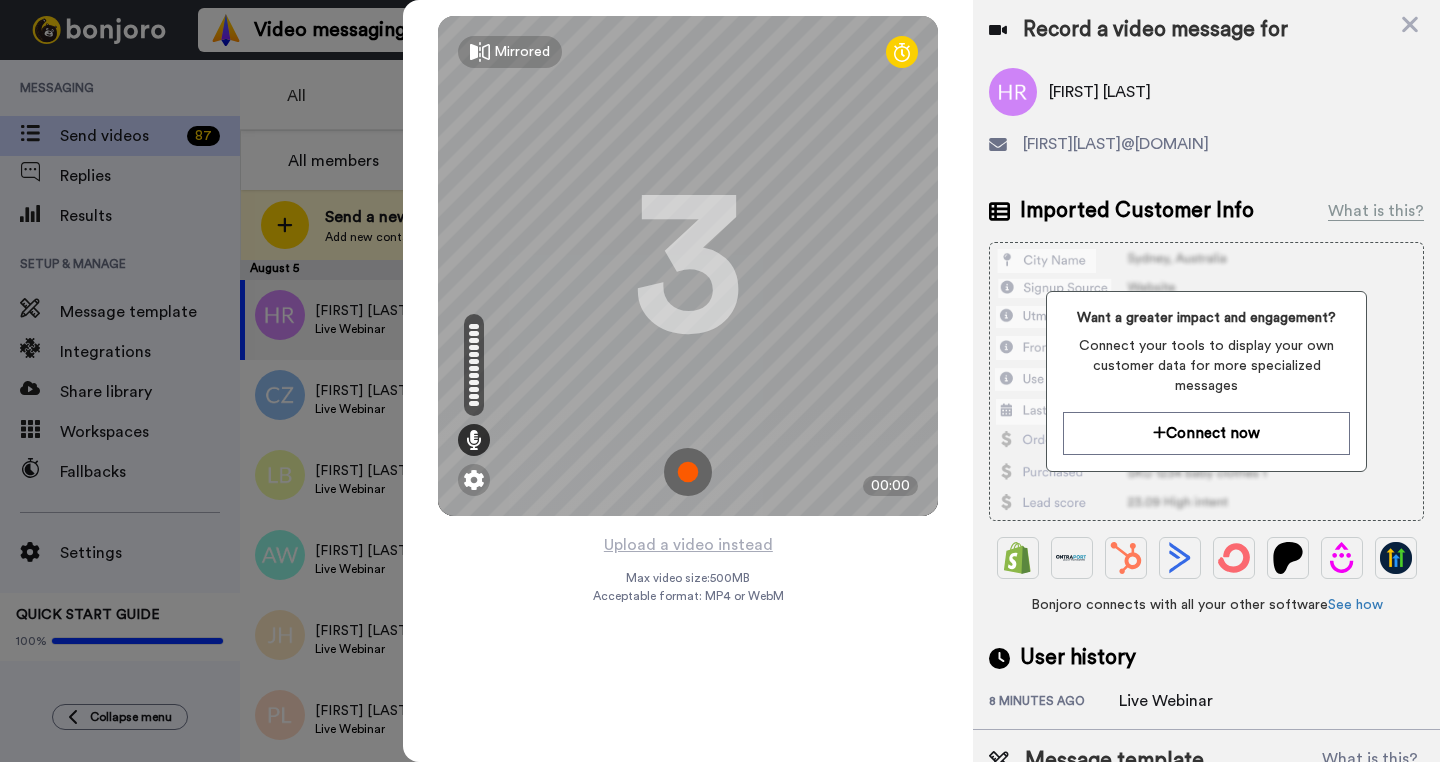 click at bounding box center (688, 472) 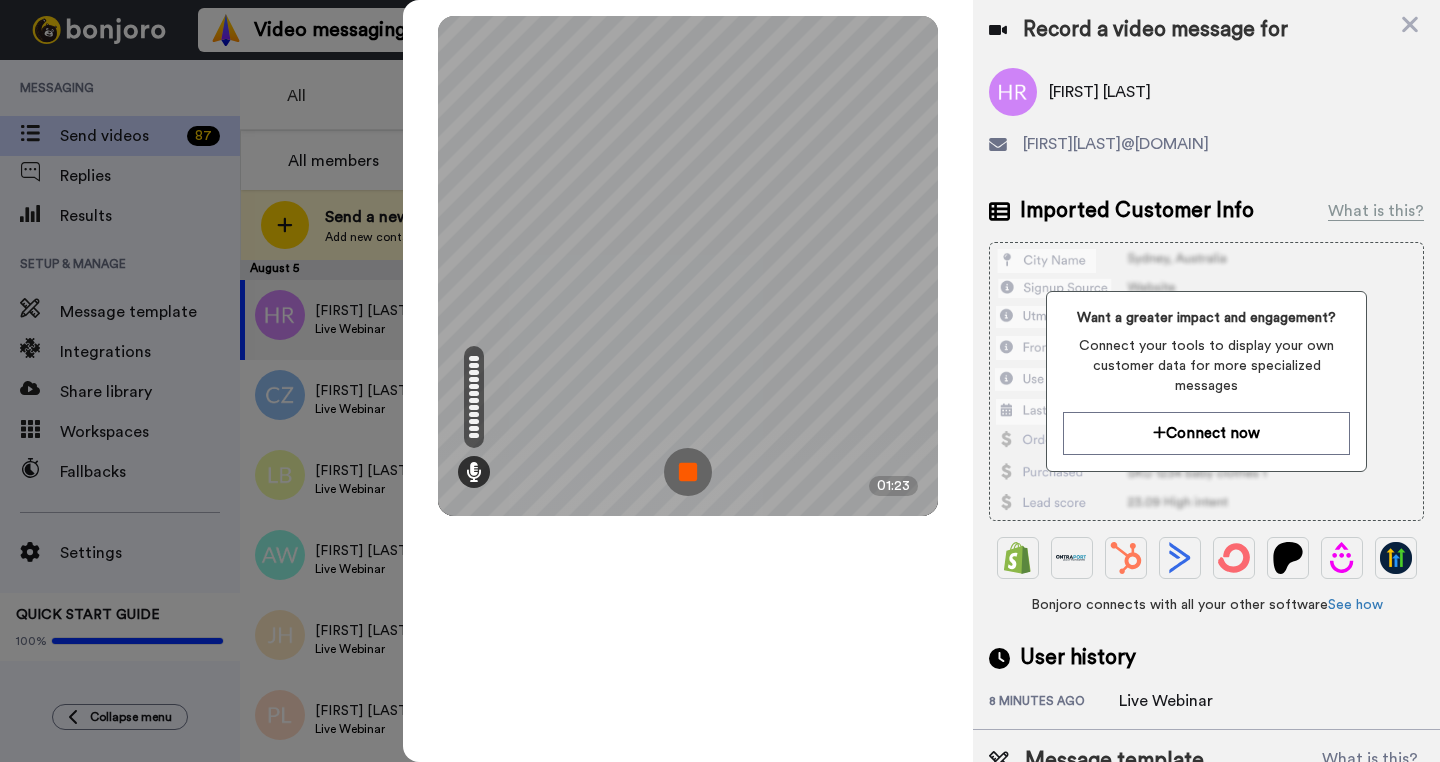 click at bounding box center [688, 472] 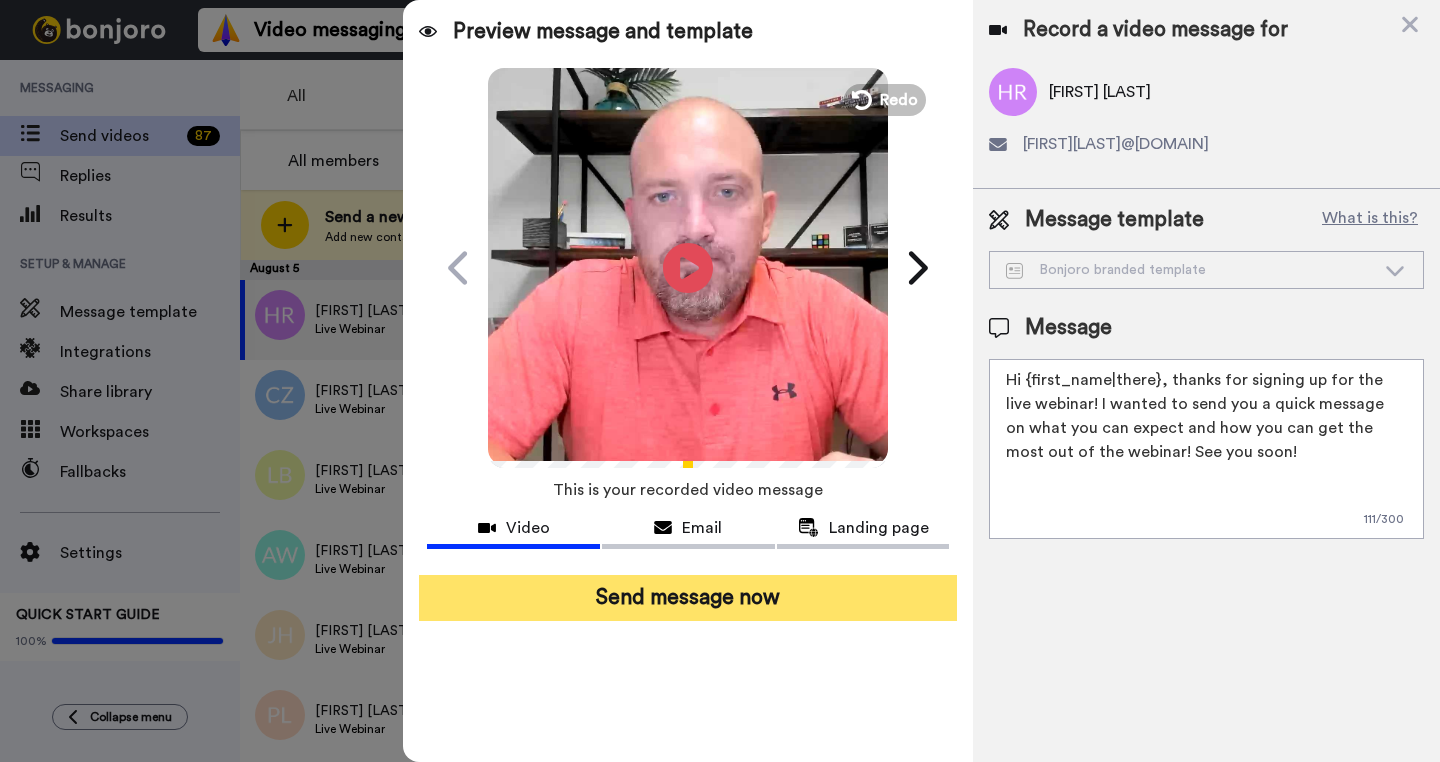 click on "Send message now" at bounding box center (688, 598) 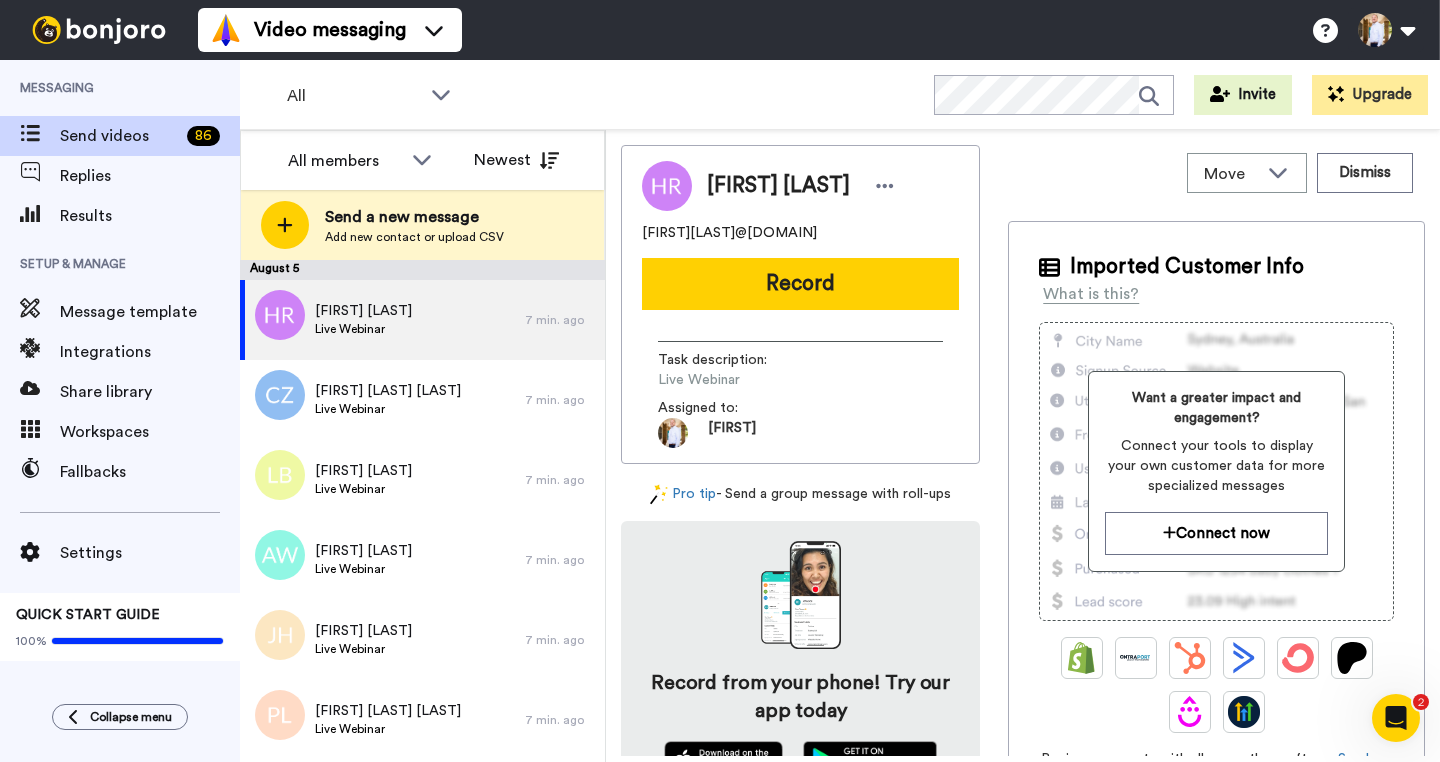 scroll, scrollTop: 0, scrollLeft: 0, axis: both 